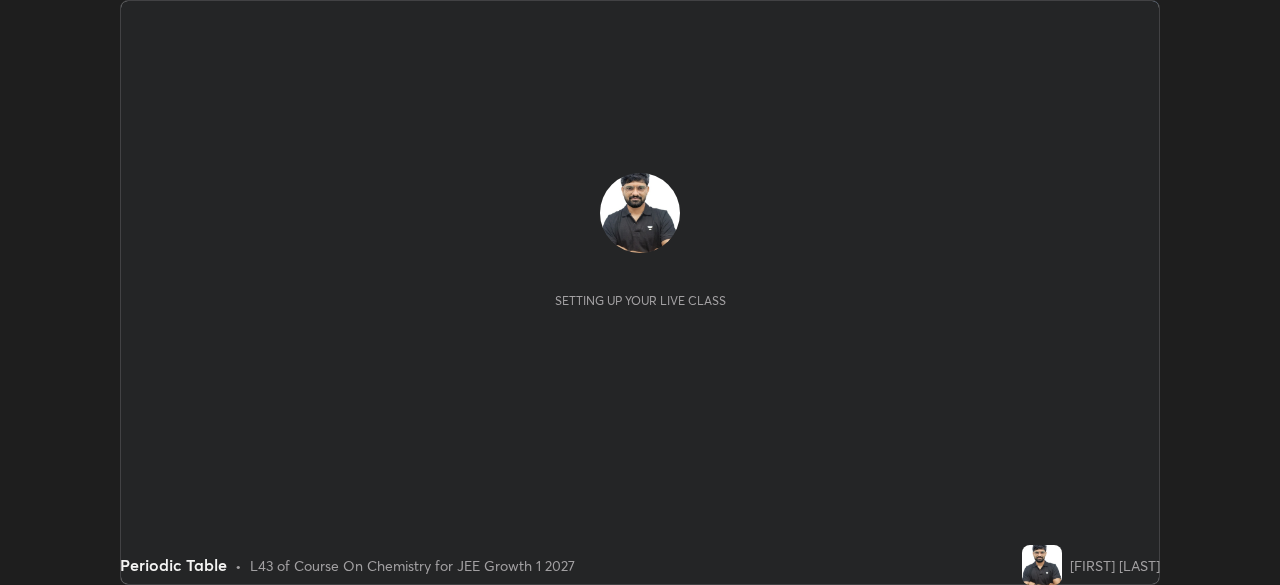 scroll, scrollTop: 0, scrollLeft: 0, axis: both 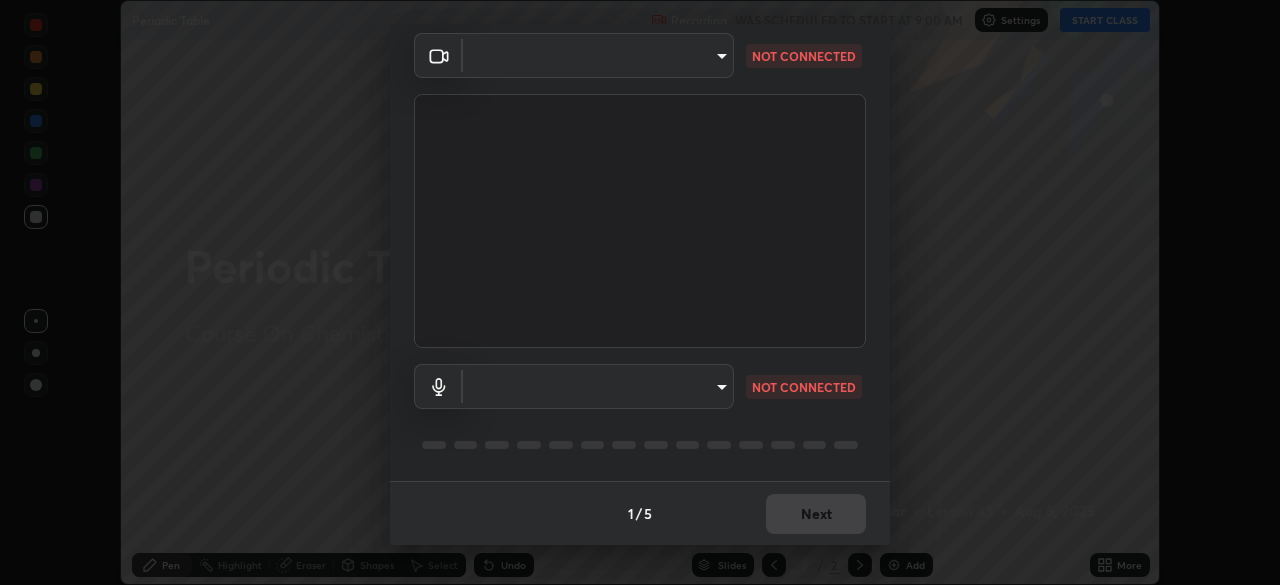 type on "1f9a14f4e709457ebf112205797e18a3e67481265364eba5019e6b99b7ce7553" 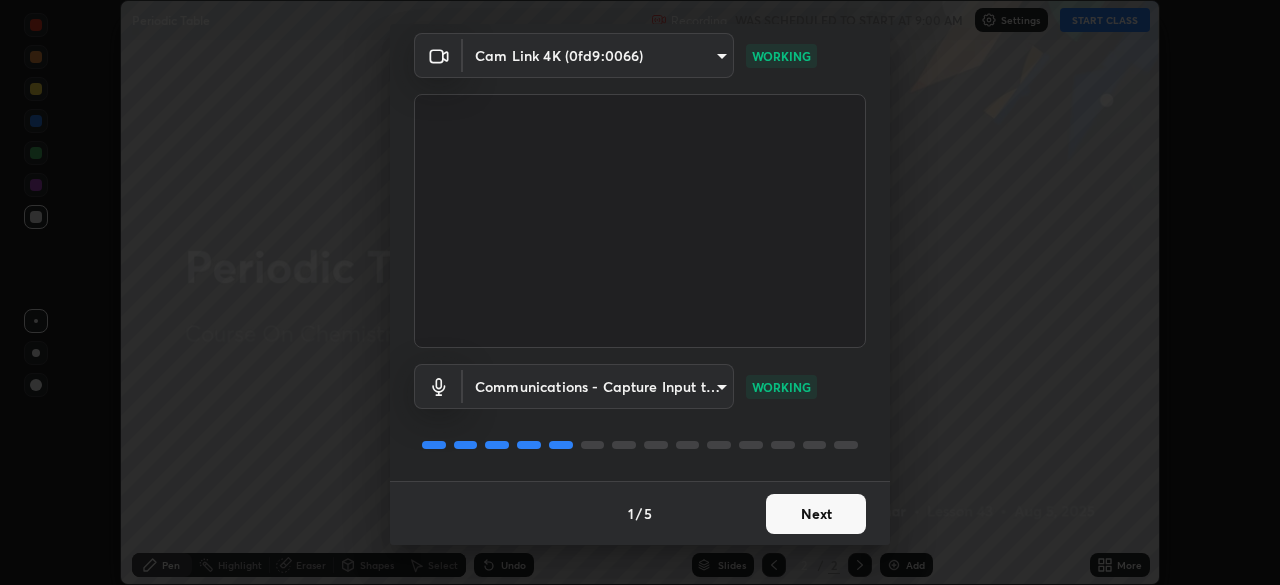 click on "Next" at bounding box center (816, 514) 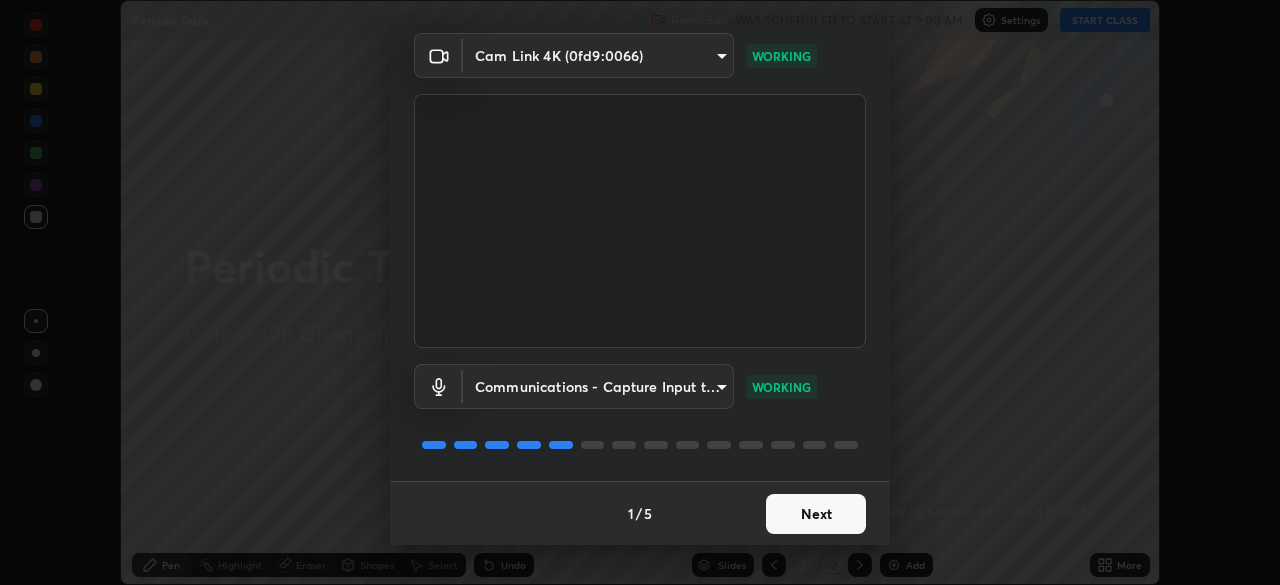 scroll, scrollTop: 0, scrollLeft: 0, axis: both 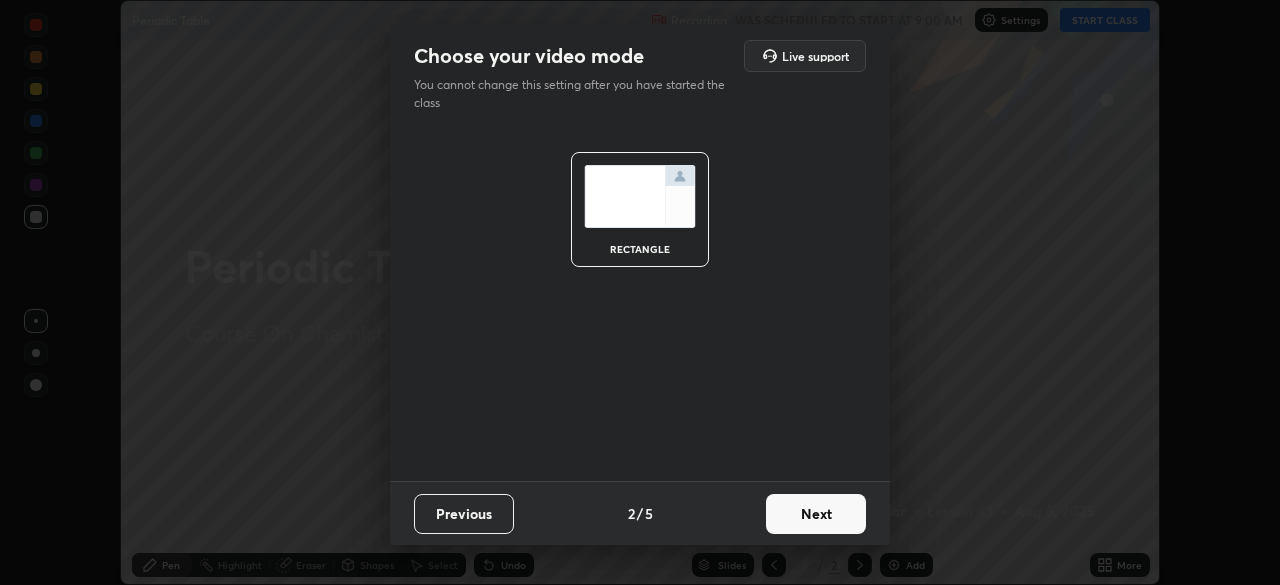 click on "Next" at bounding box center (816, 514) 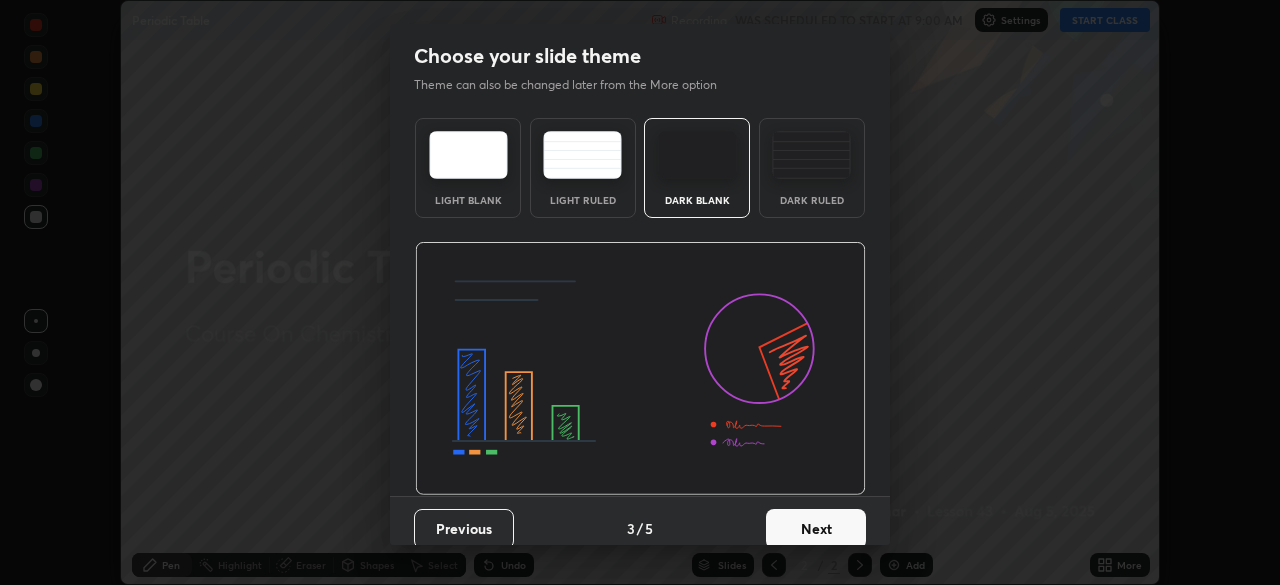 click on "Next" at bounding box center (816, 529) 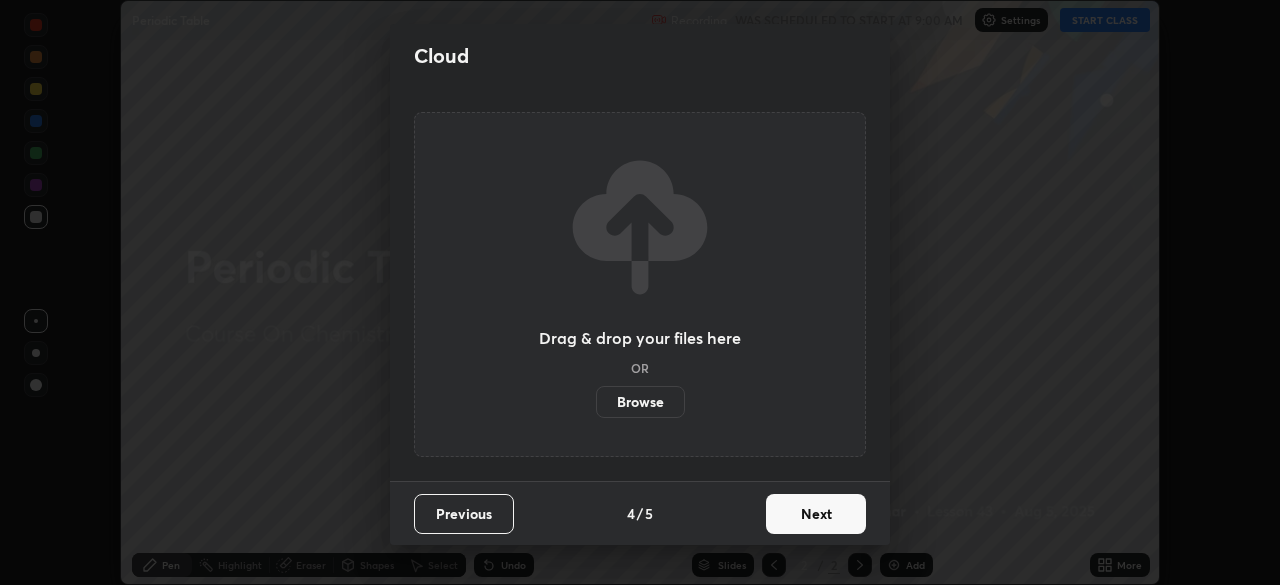 click on "Next" at bounding box center (816, 514) 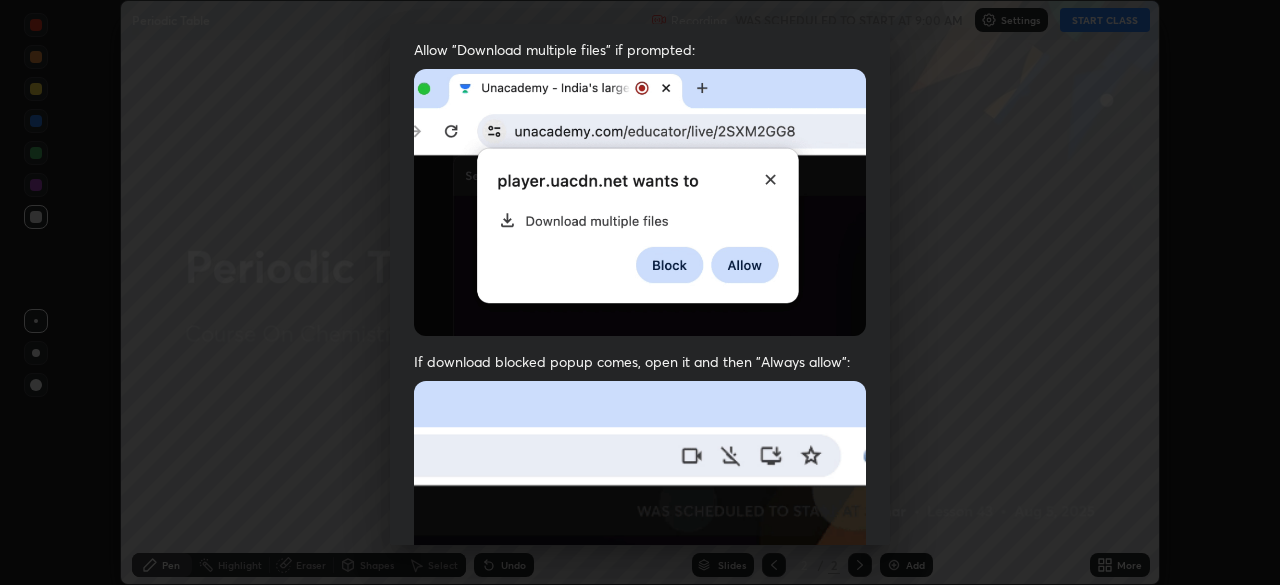 scroll, scrollTop: 404, scrollLeft: 0, axis: vertical 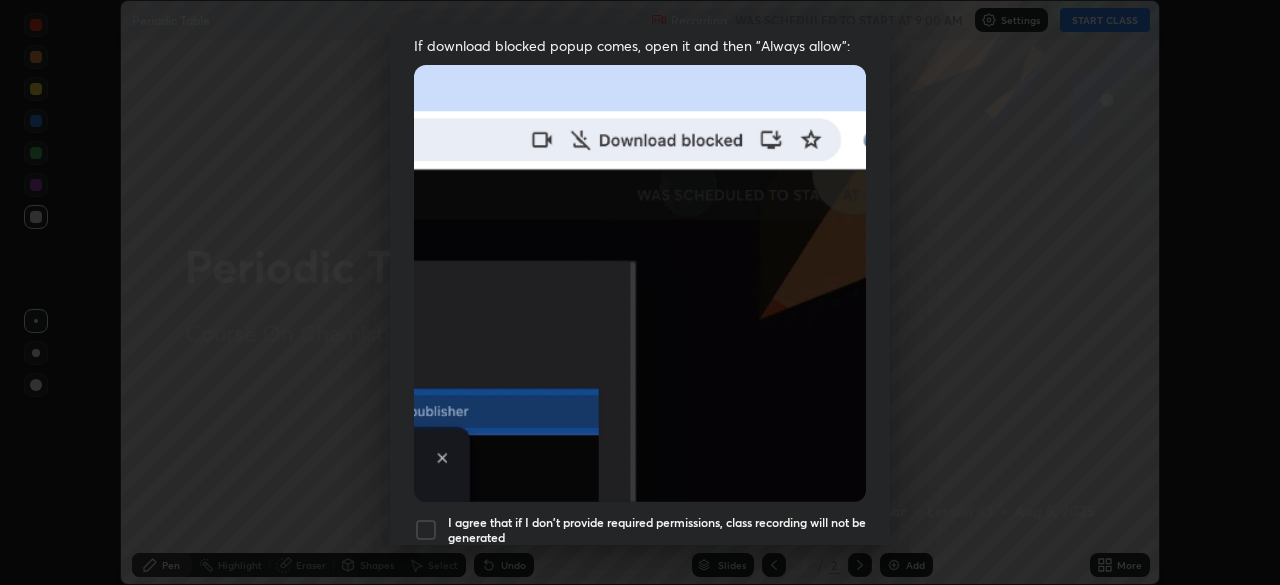 click at bounding box center [426, 530] 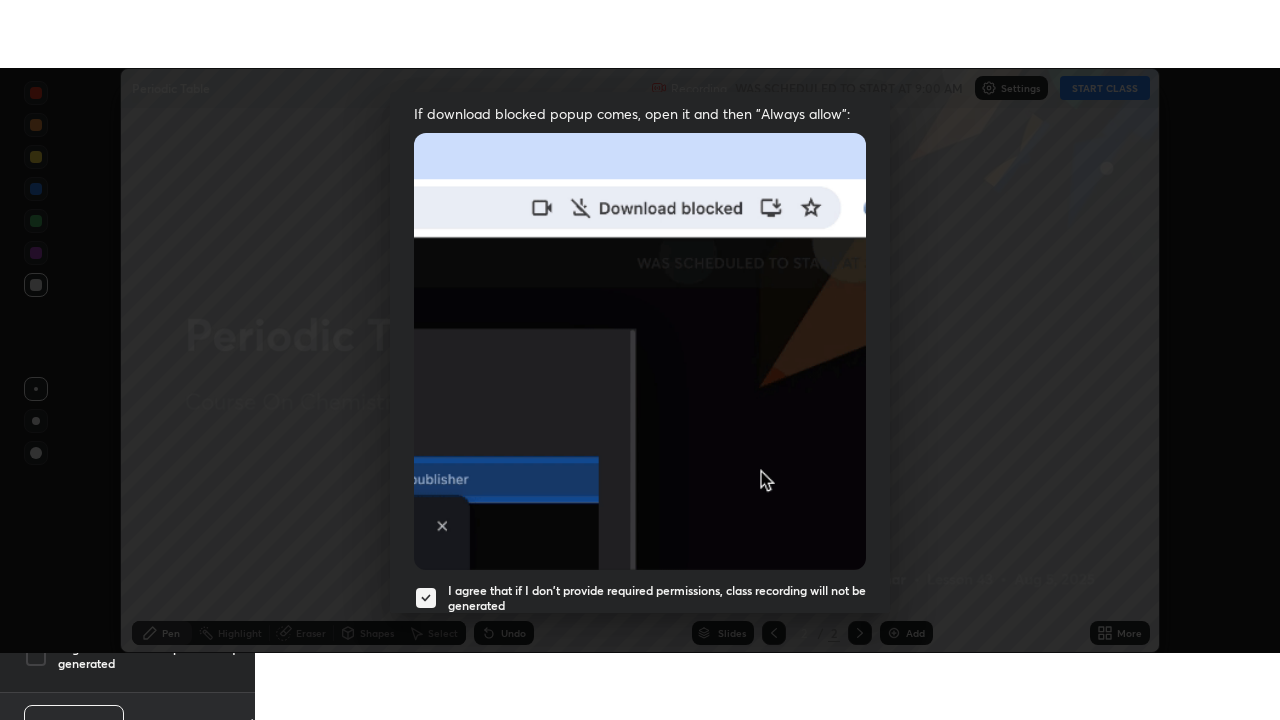 scroll, scrollTop: 479, scrollLeft: 0, axis: vertical 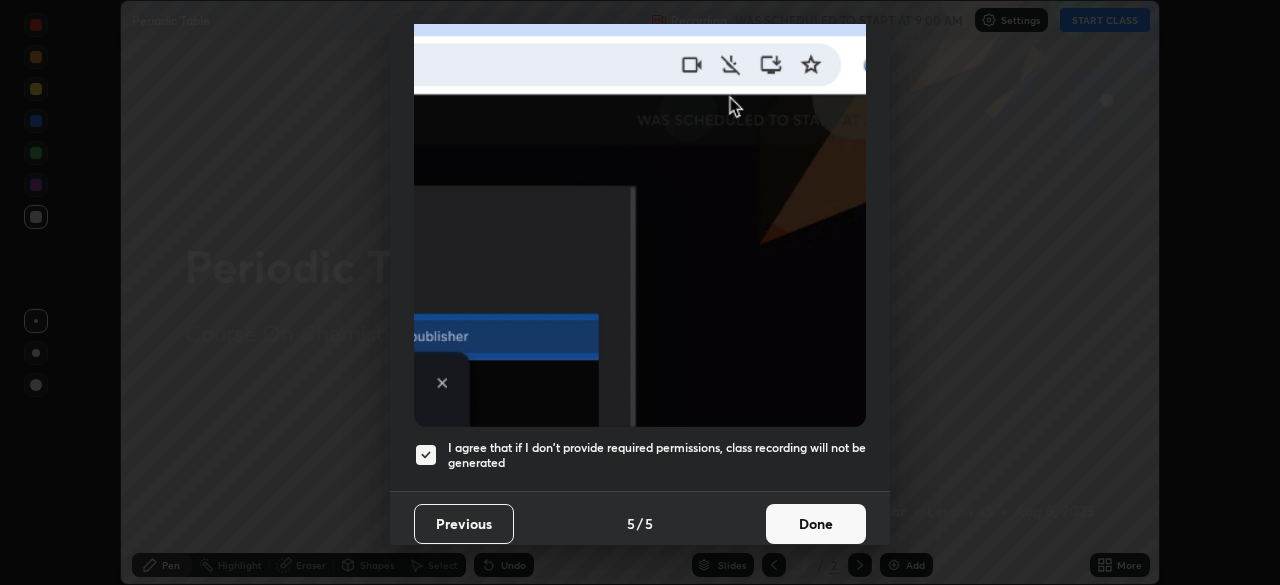 click on "Done" at bounding box center [816, 524] 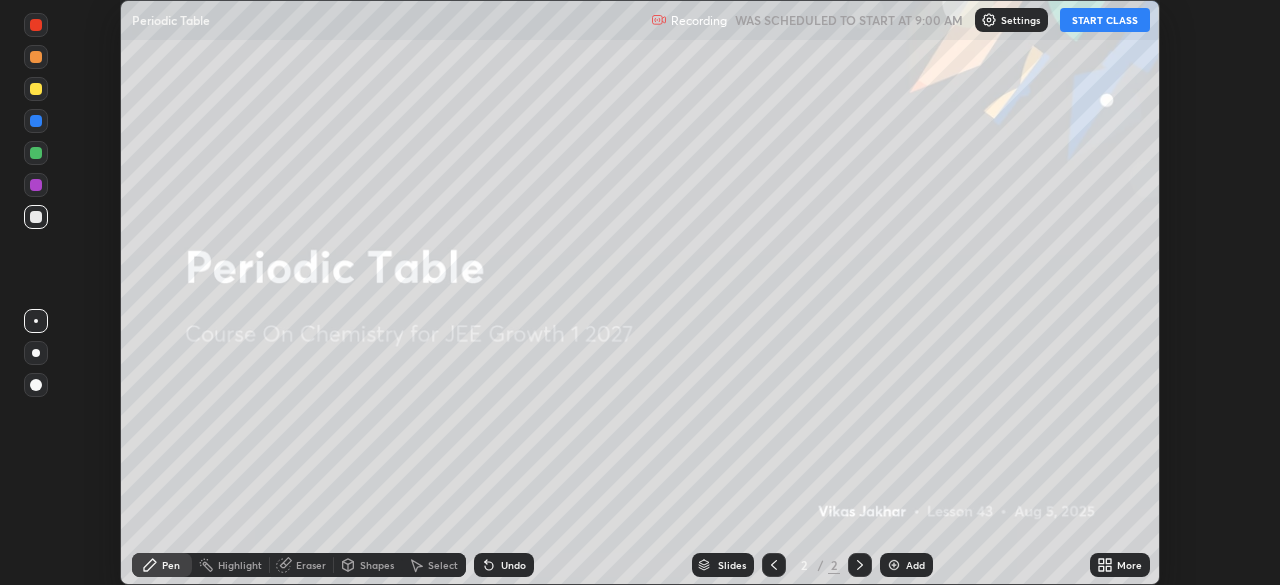 click on "START CLASS" at bounding box center [1105, 20] 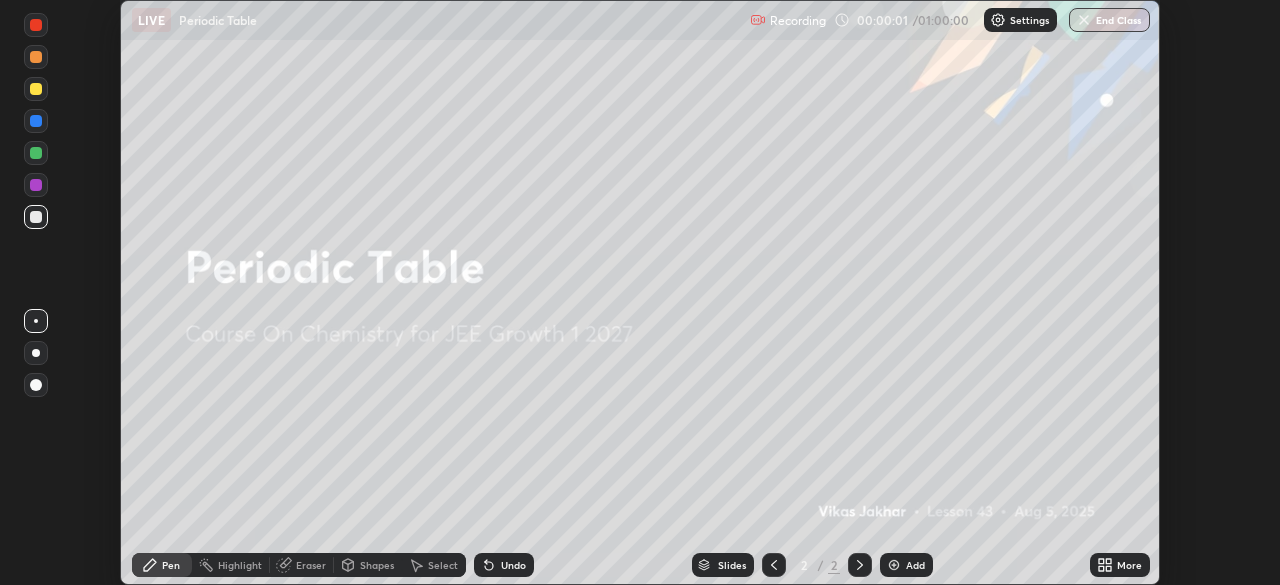 click 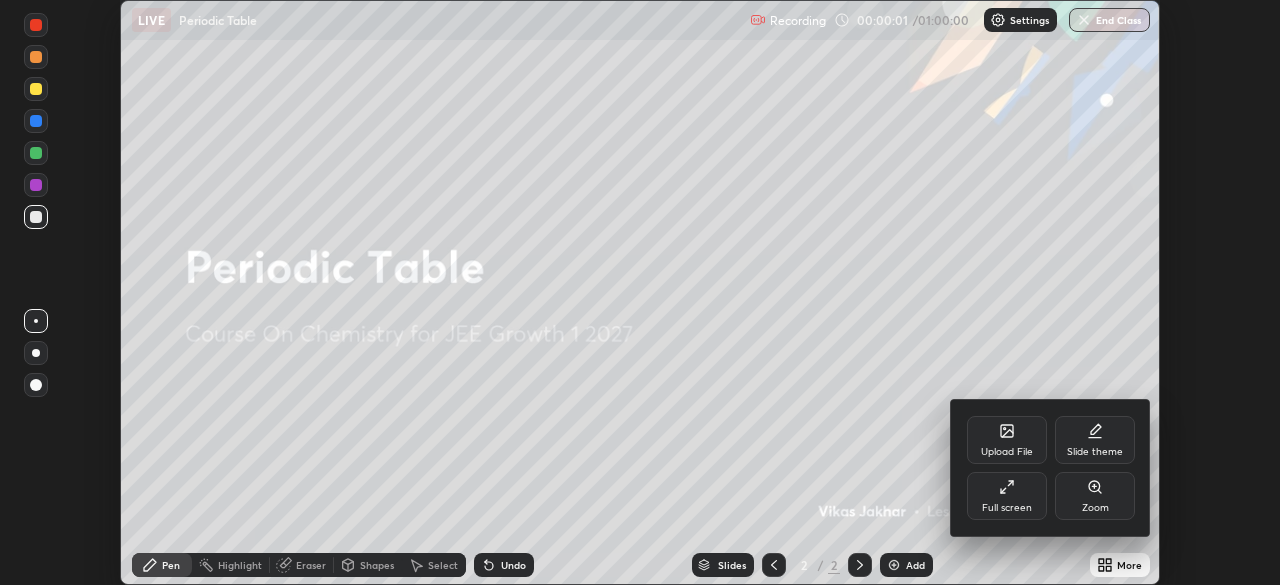 click on "Full screen" at bounding box center (1007, 496) 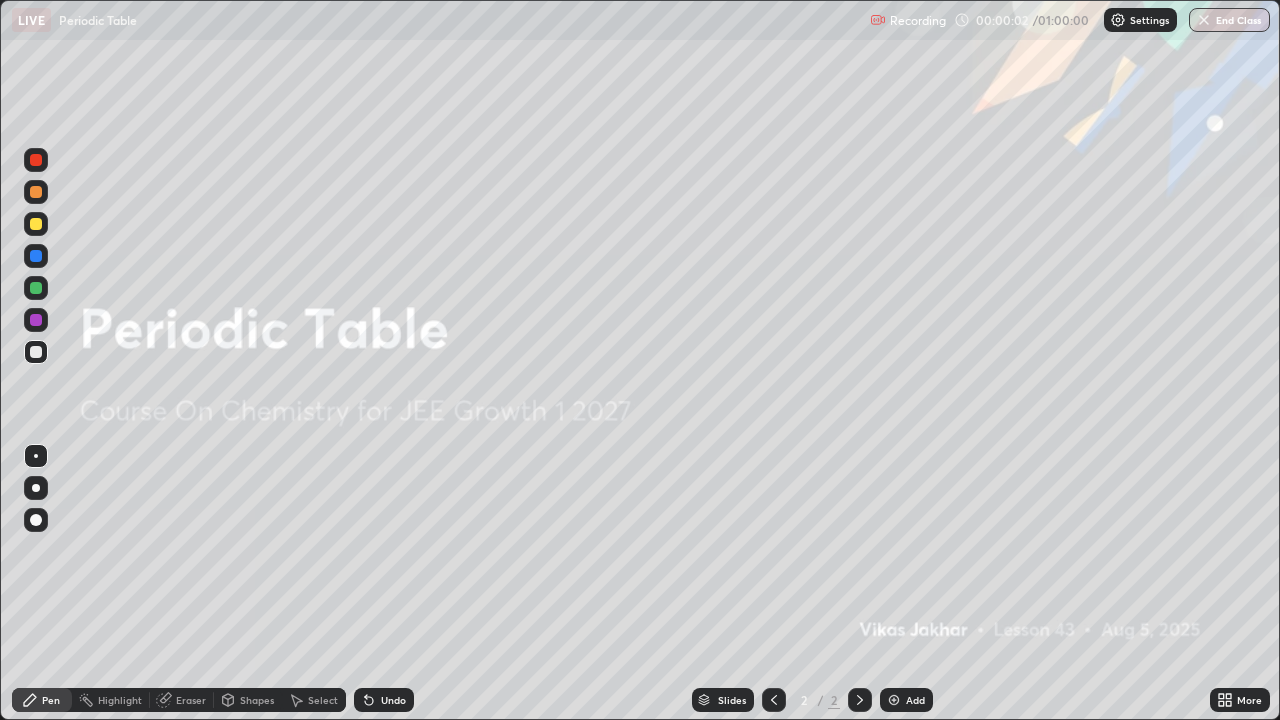 scroll, scrollTop: 99280, scrollLeft: 98720, axis: both 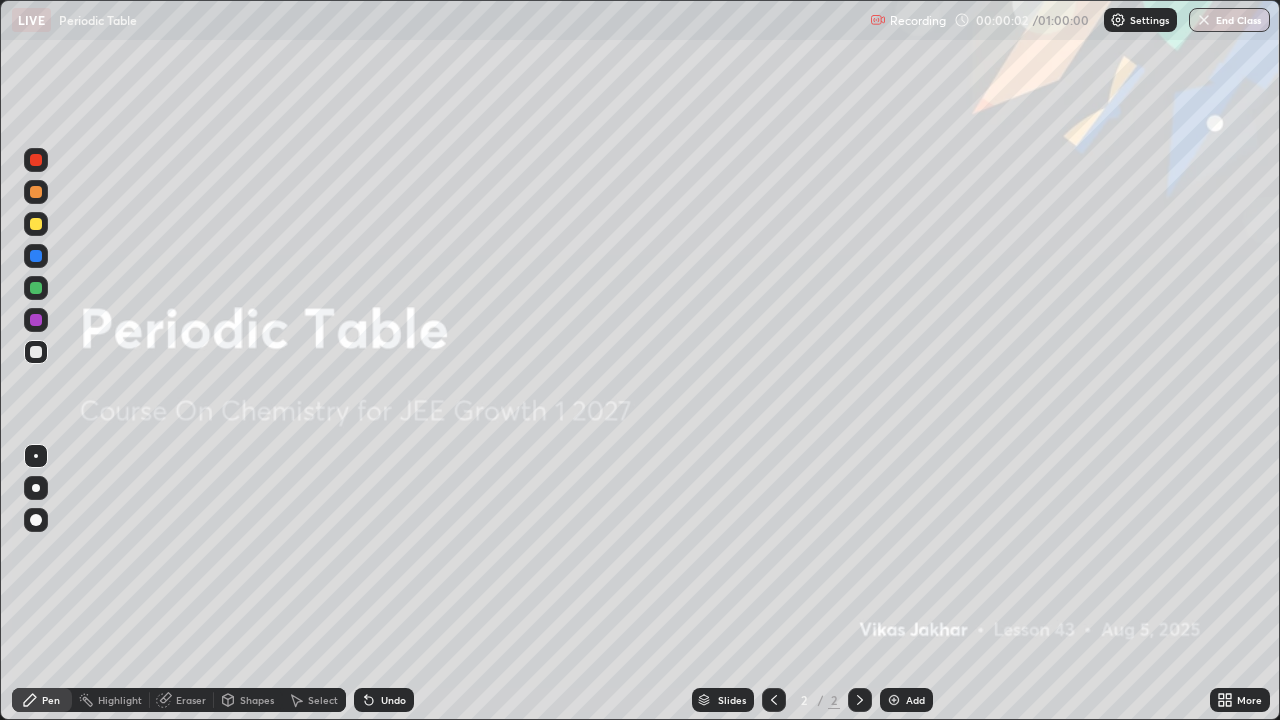 click on "Add" at bounding box center [906, 700] 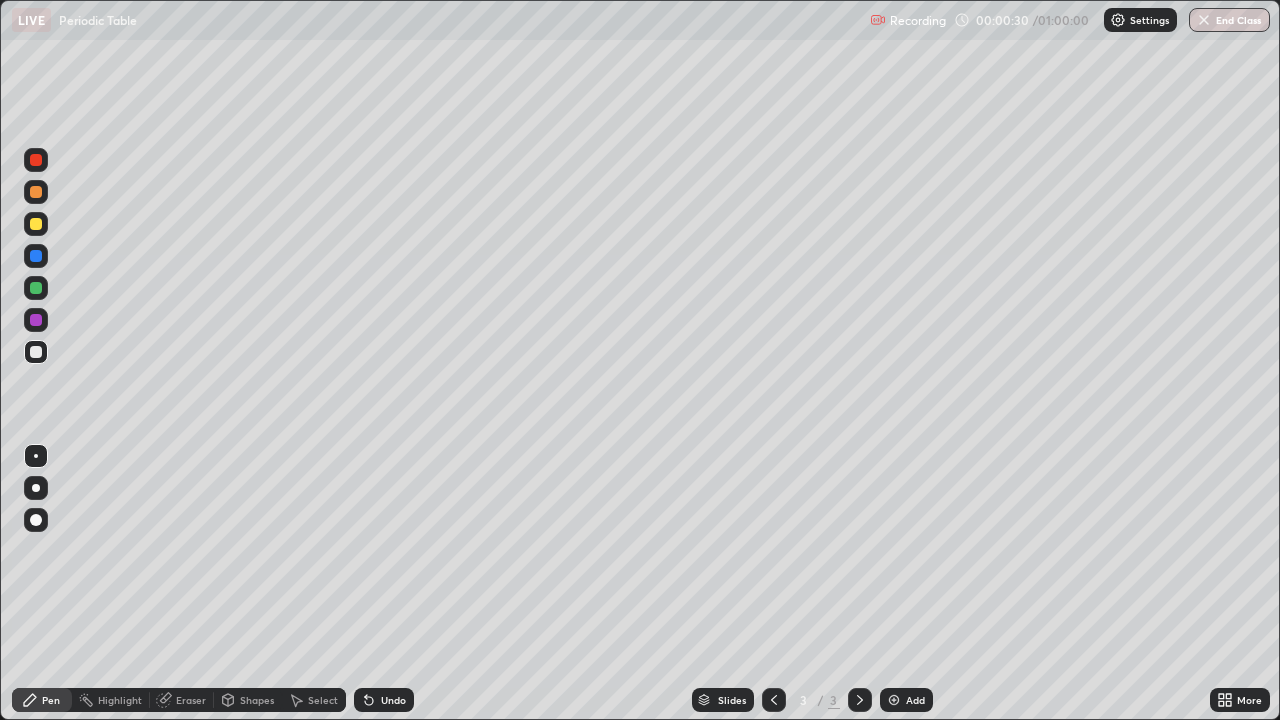 click at bounding box center [36, 488] 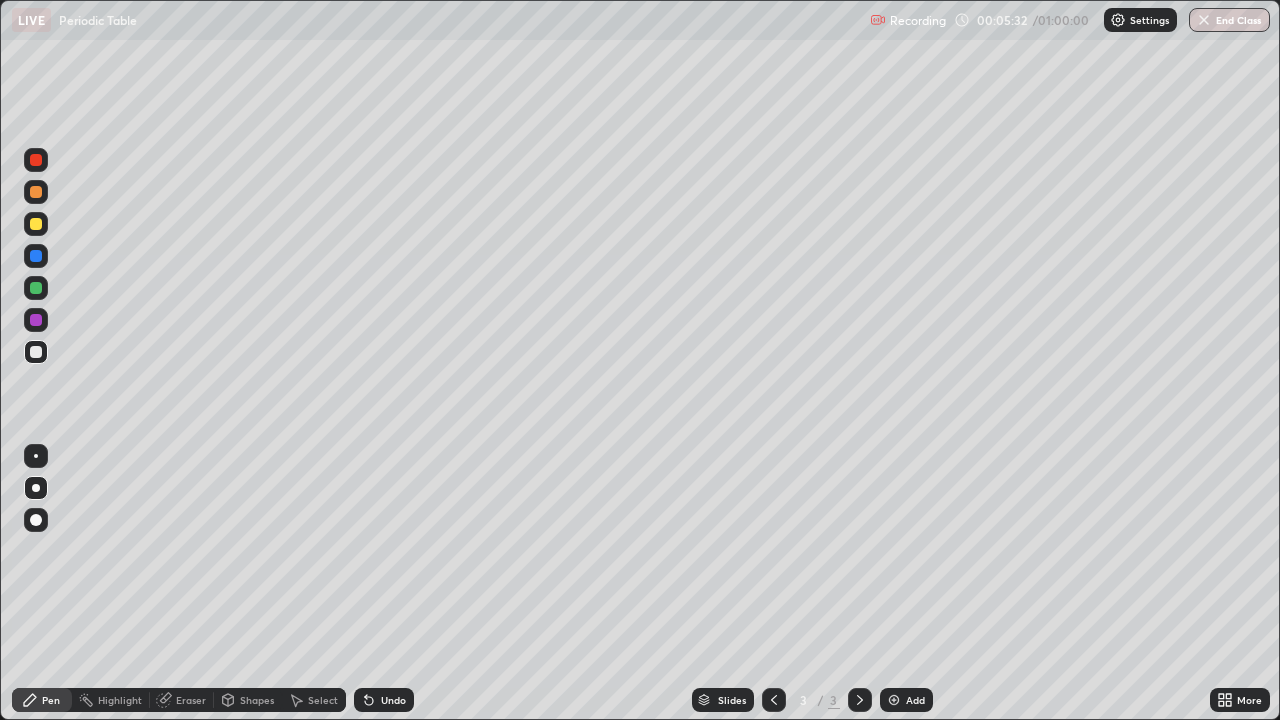click at bounding box center (36, 288) 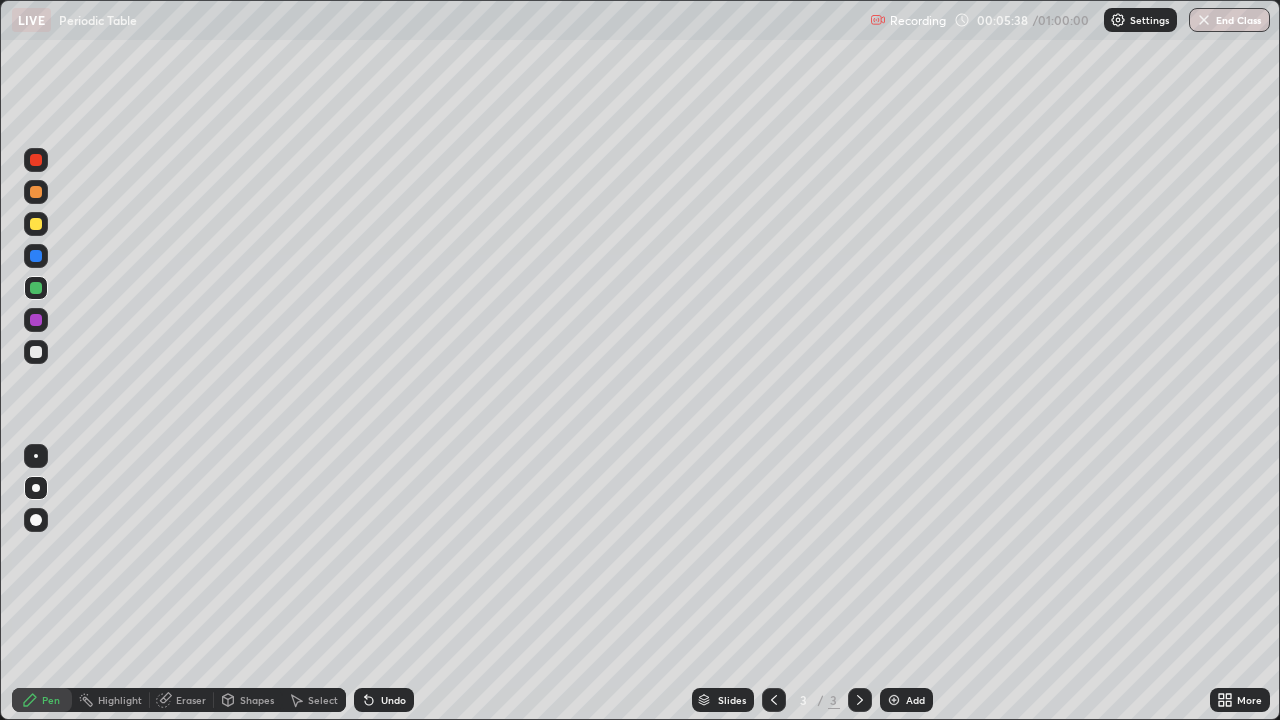 click at bounding box center [36, 224] 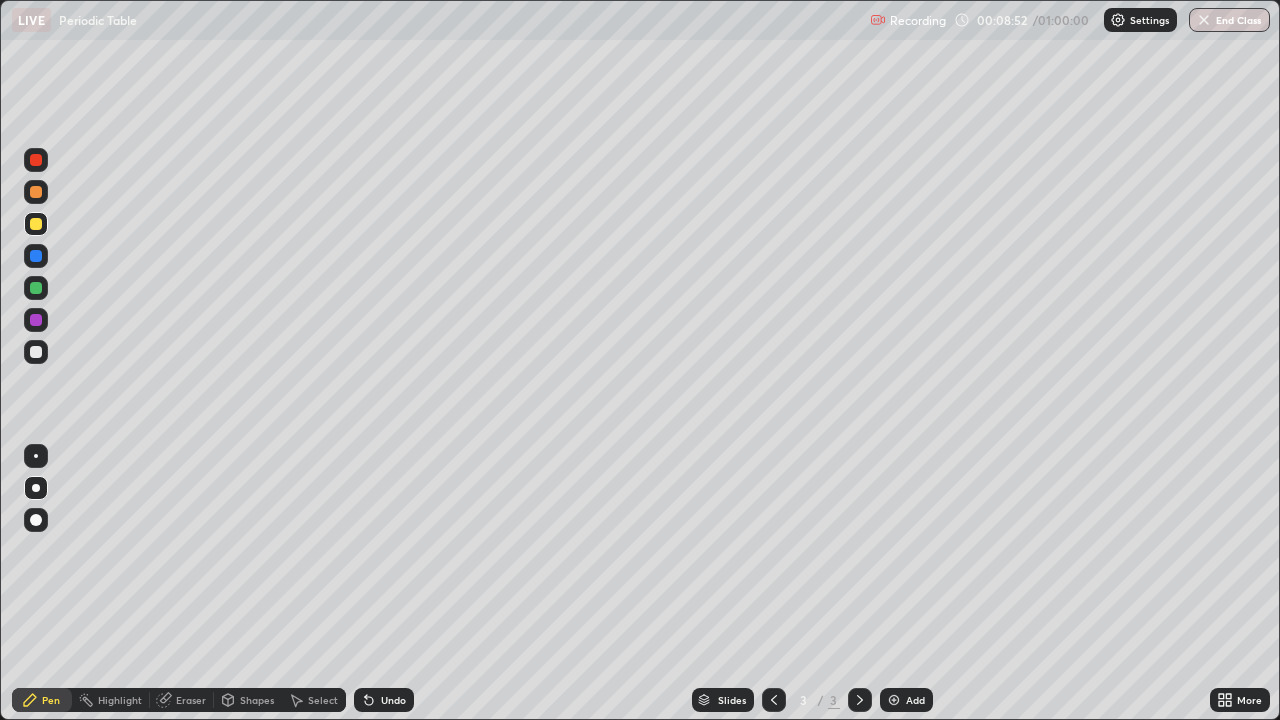 click on "Add" at bounding box center [915, 700] 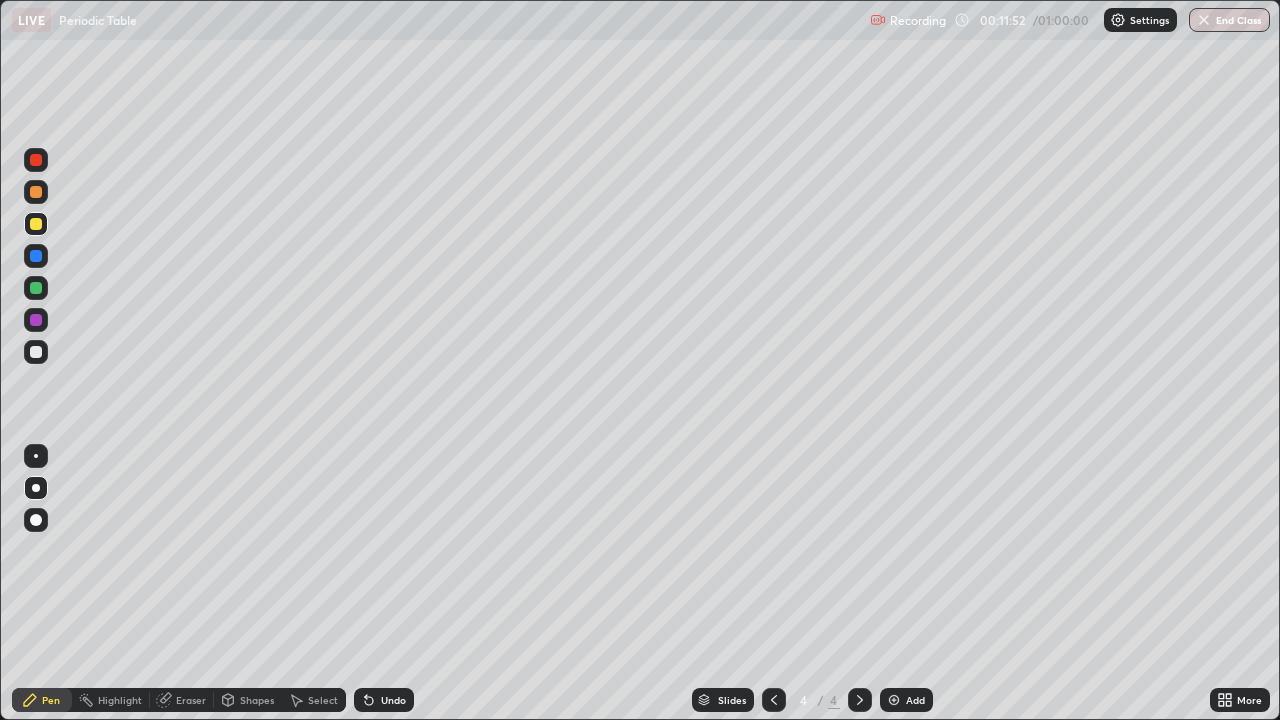 click at bounding box center (36, 288) 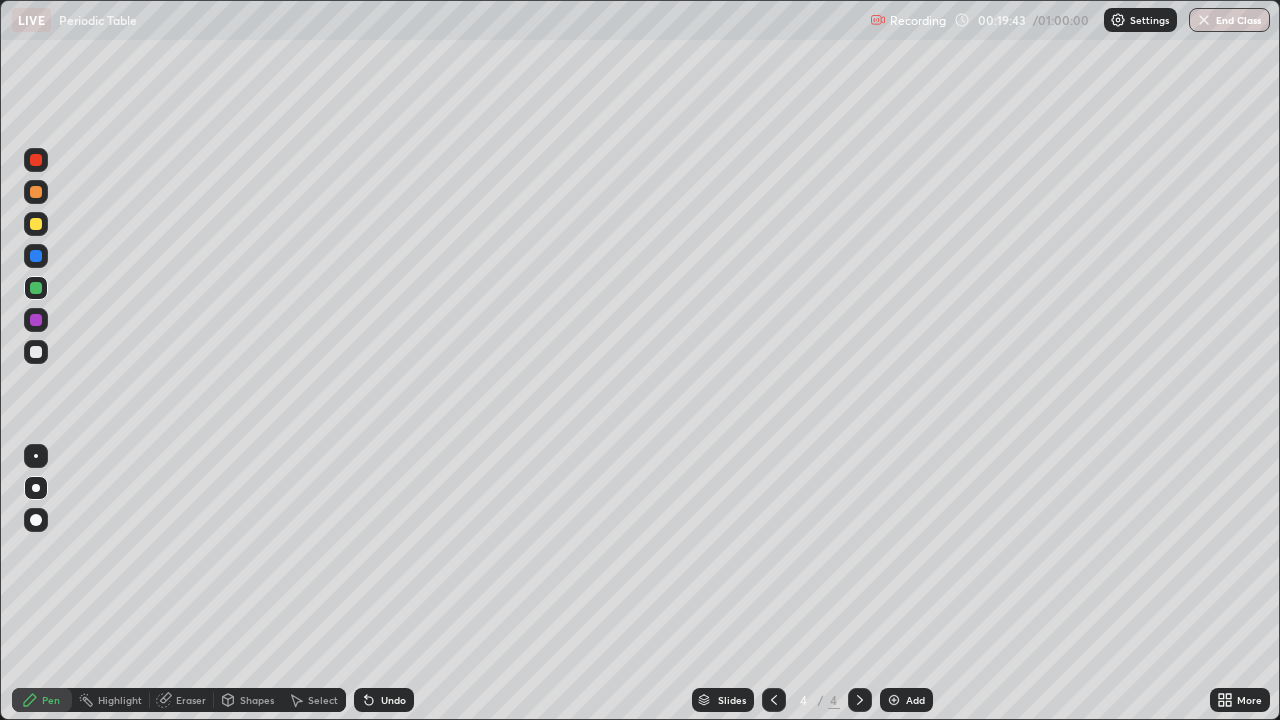 click on "Add" at bounding box center (906, 700) 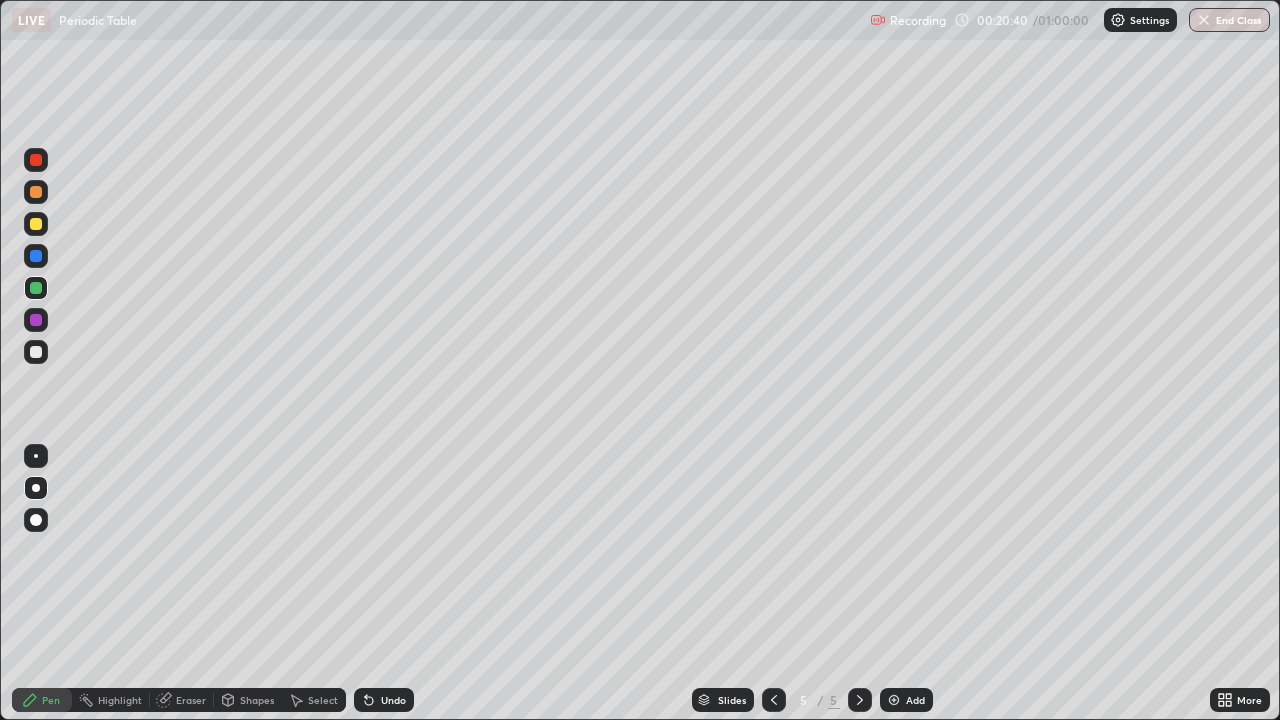 click at bounding box center [36, 352] 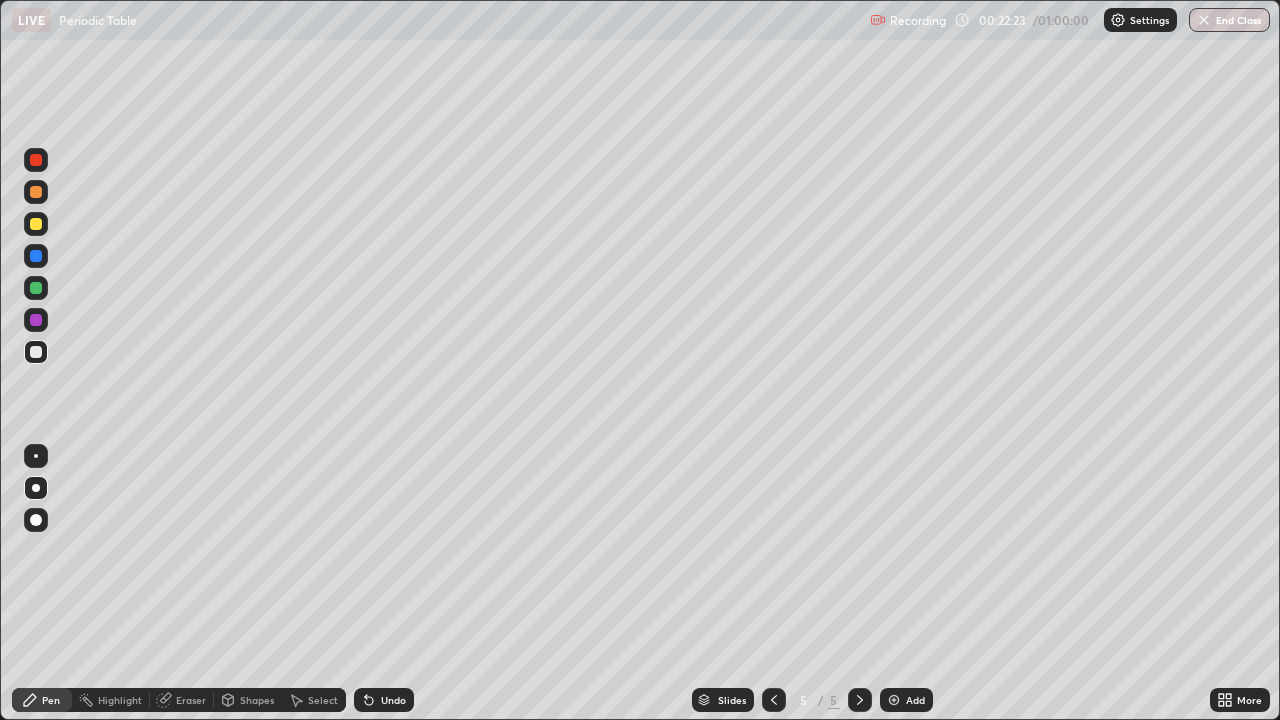 click at bounding box center (36, 224) 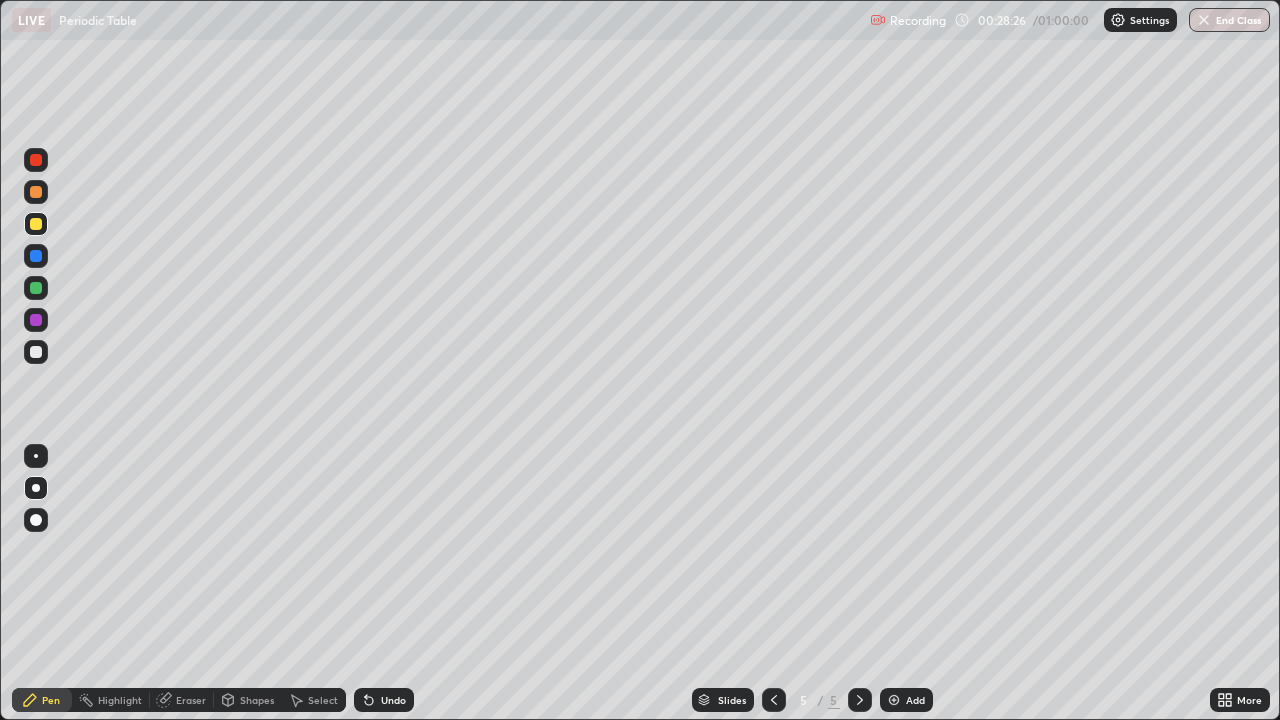 click at bounding box center [894, 700] 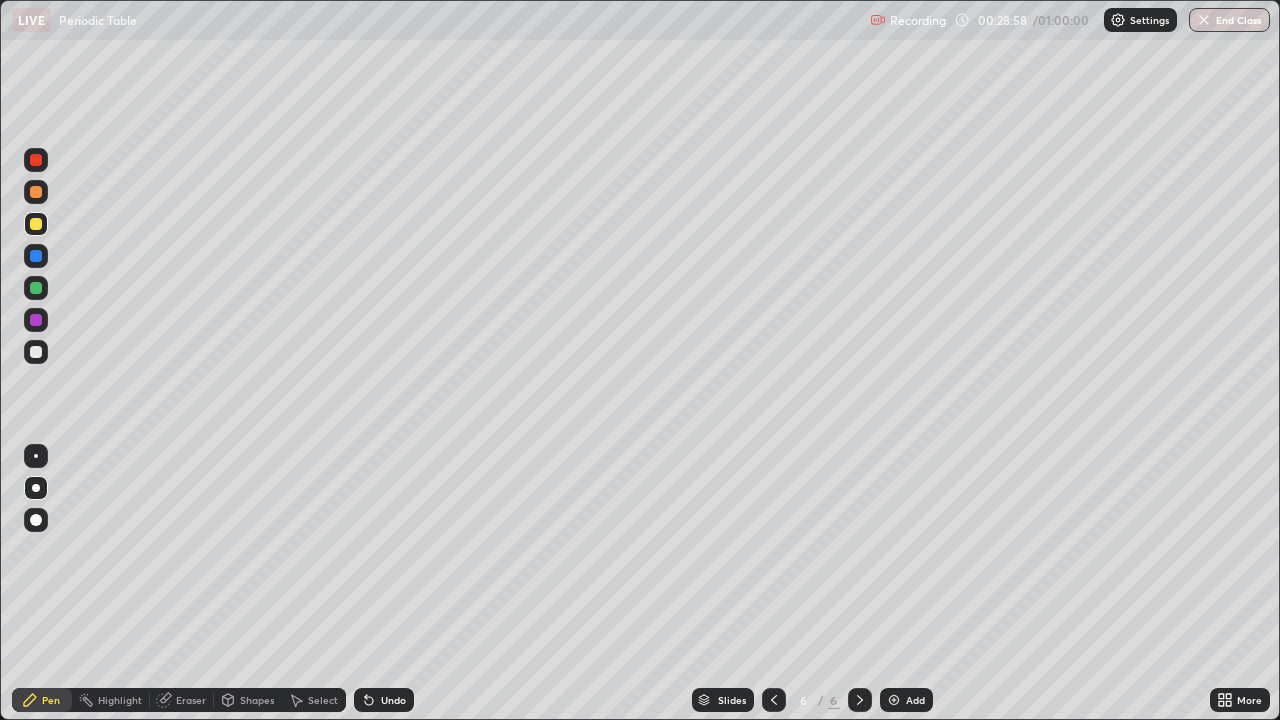 click 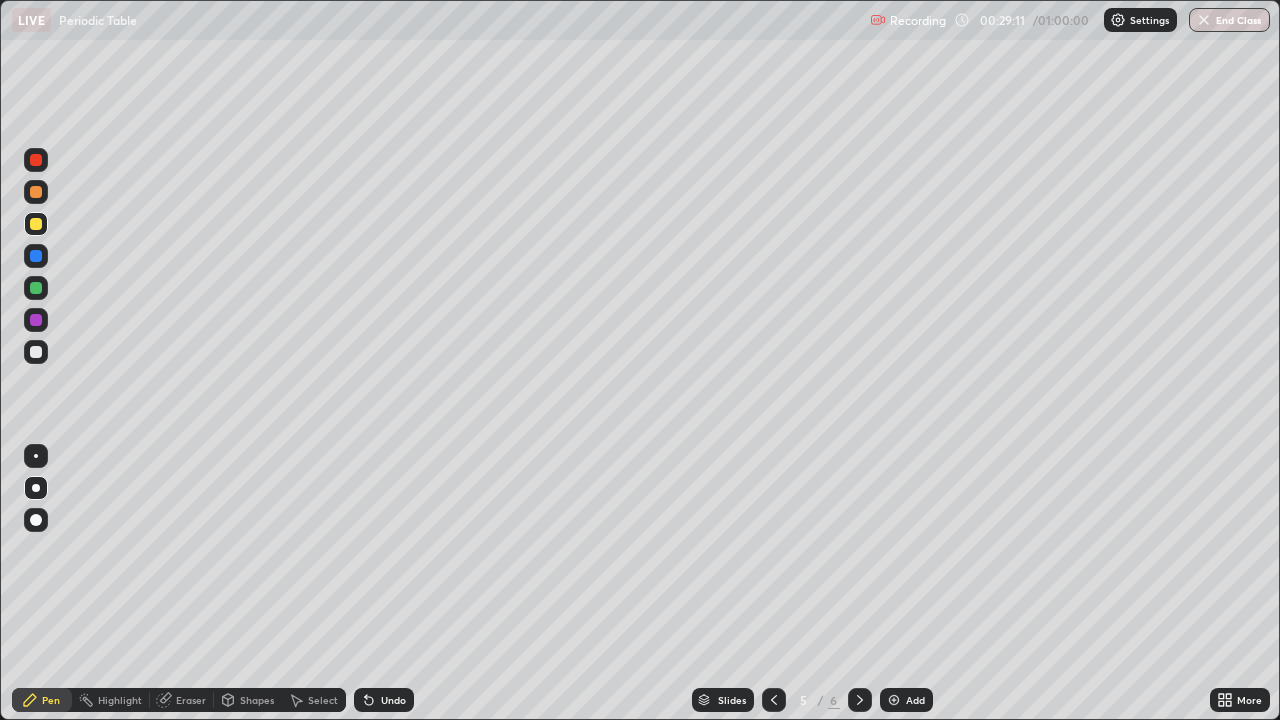 click 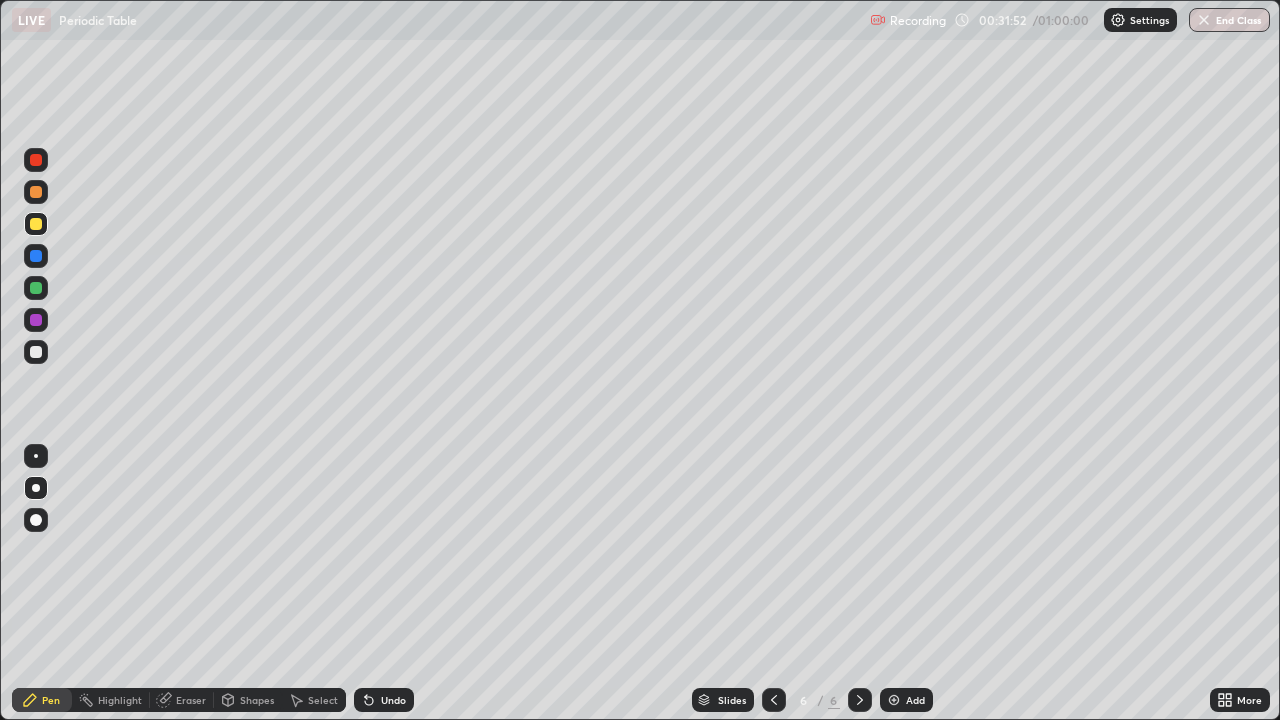 click on "Eraser" at bounding box center [191, 700] 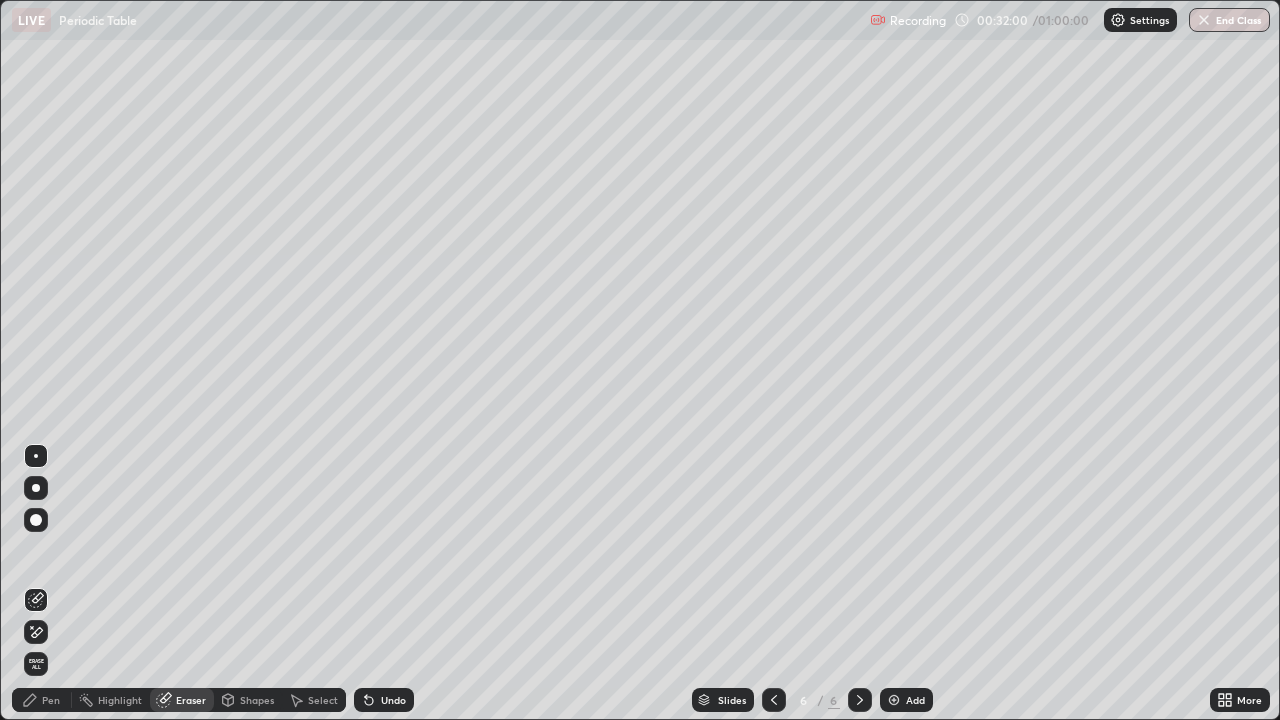 click on "Pen" at bounding box center (51, 700) 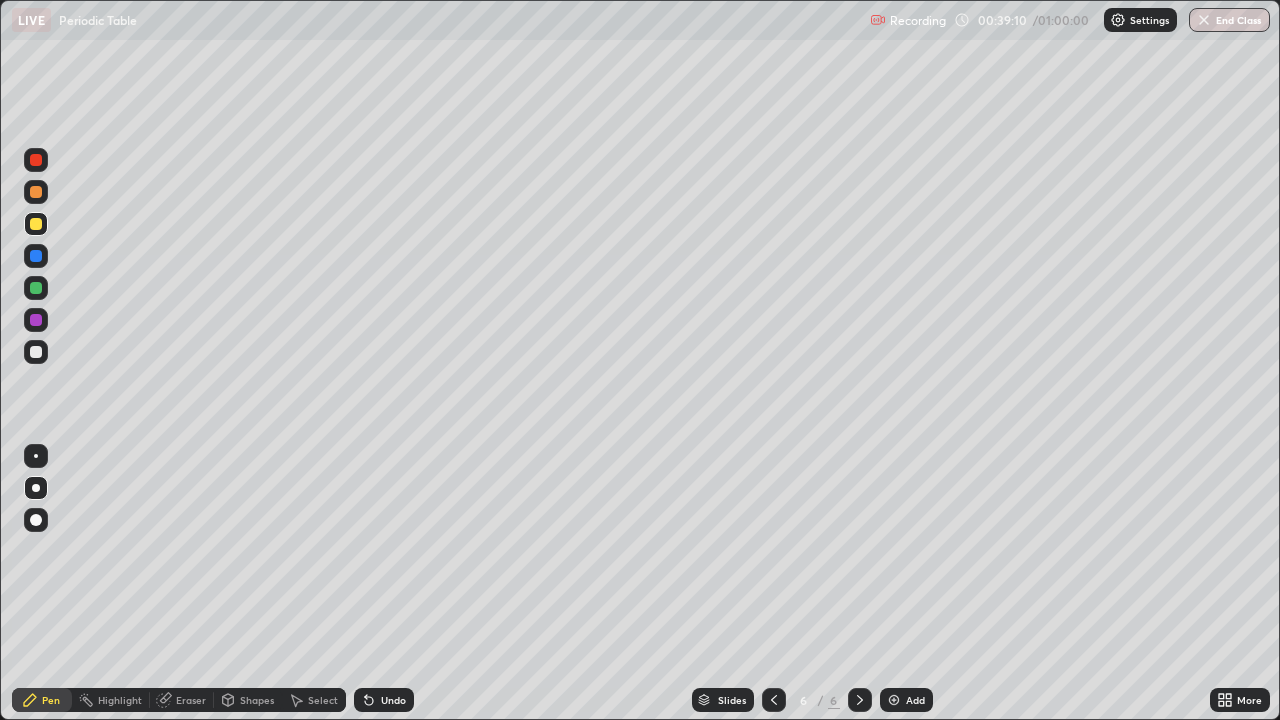 click 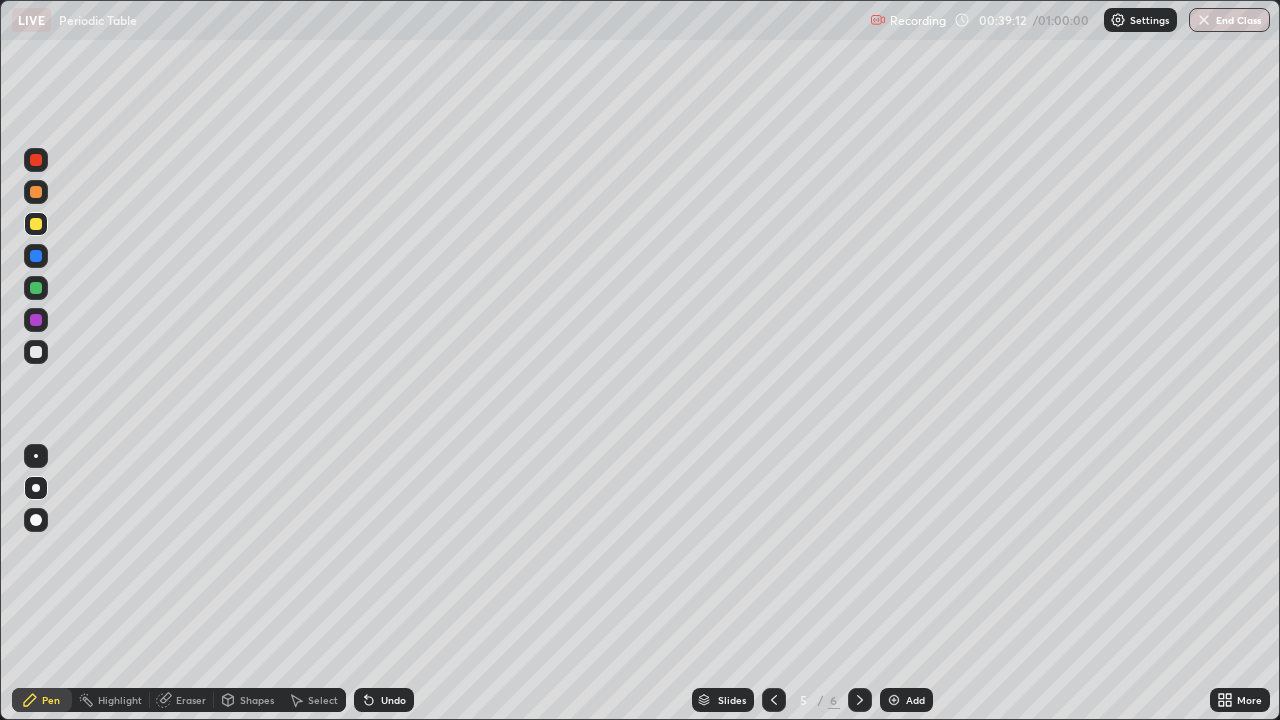 click 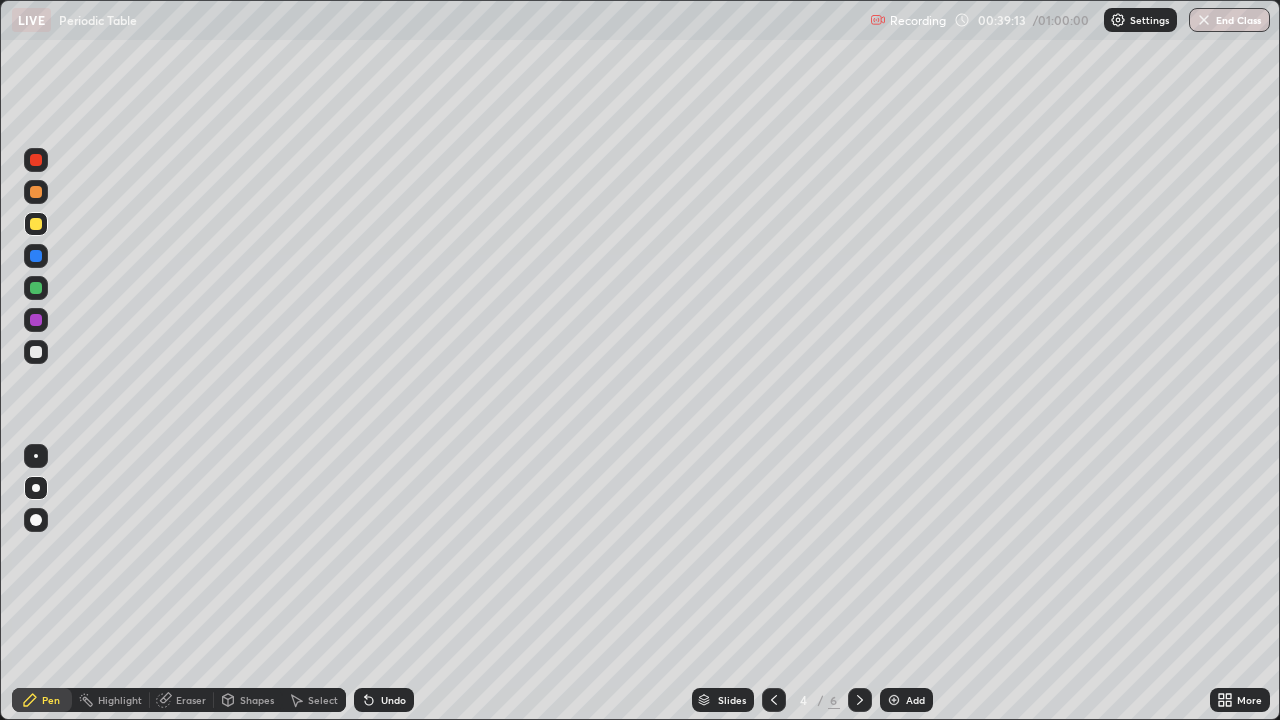 click 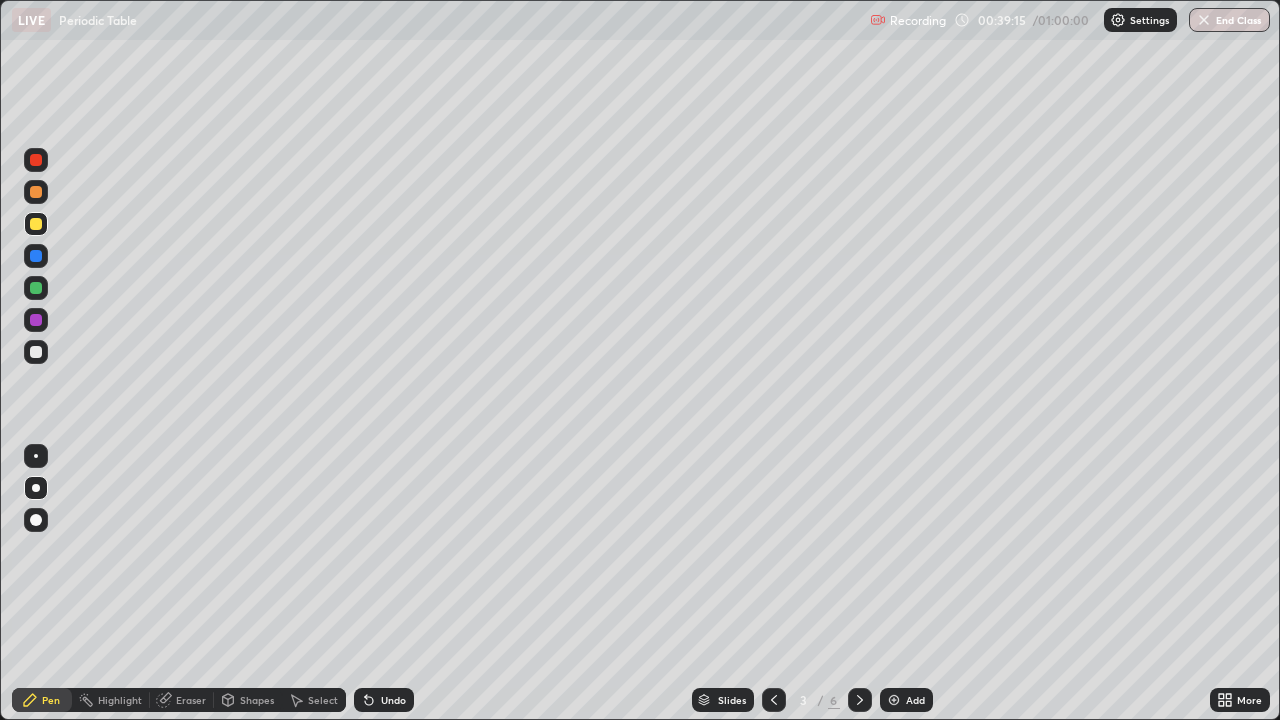 click 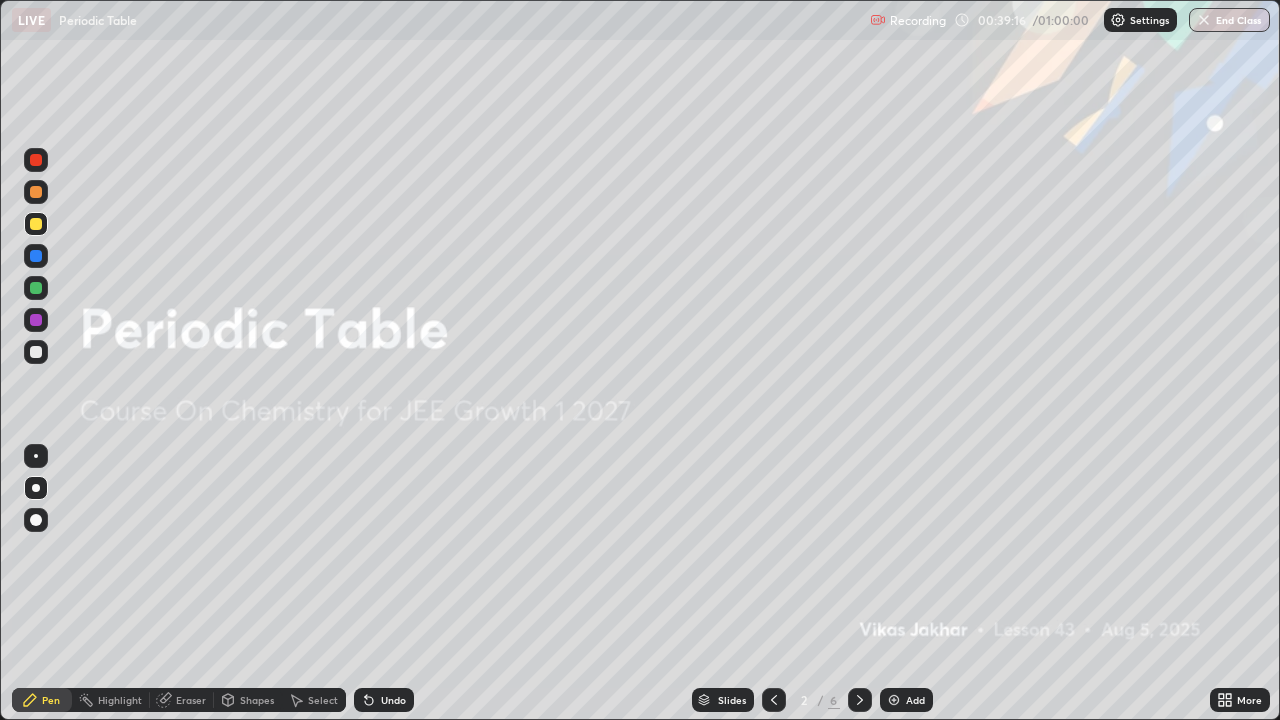 click 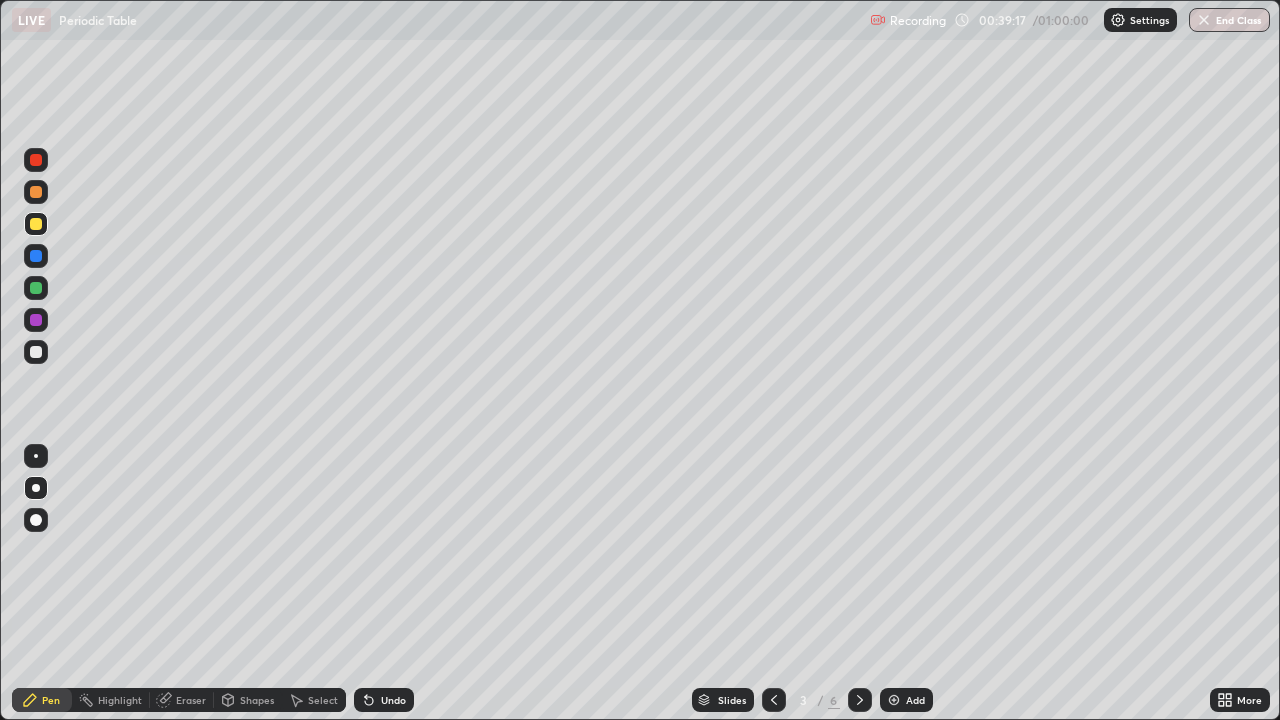 click 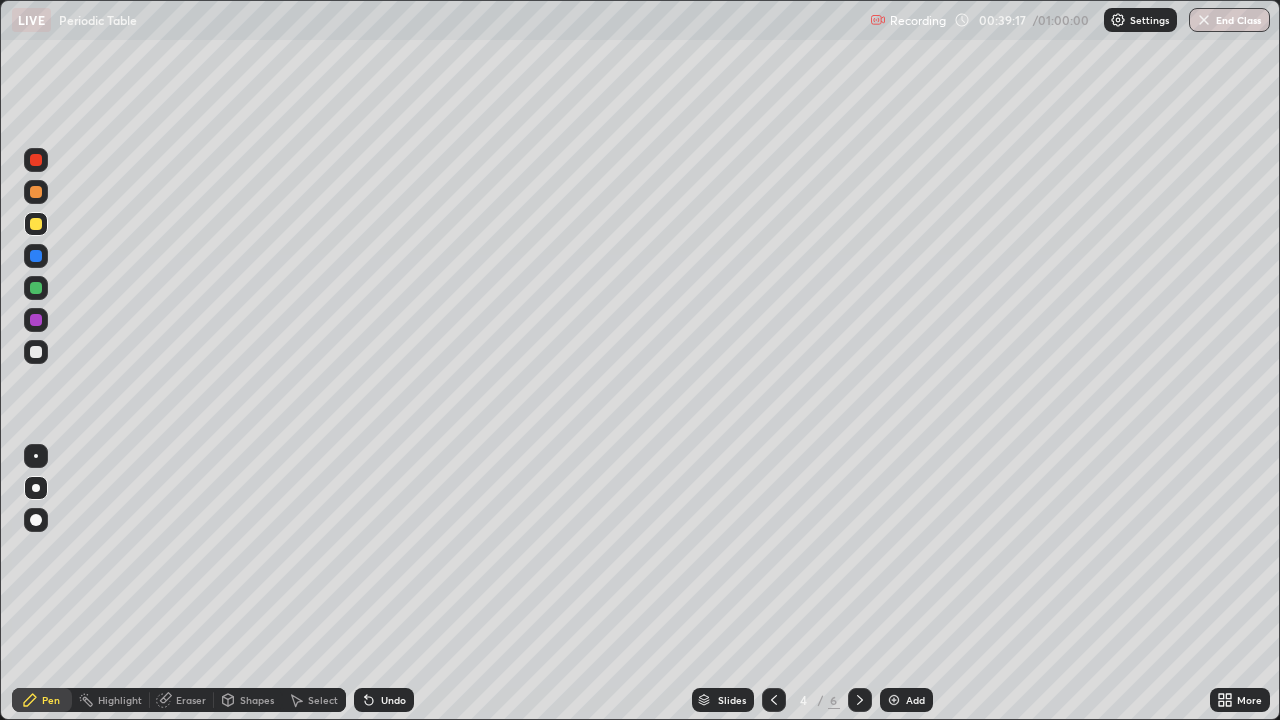 click 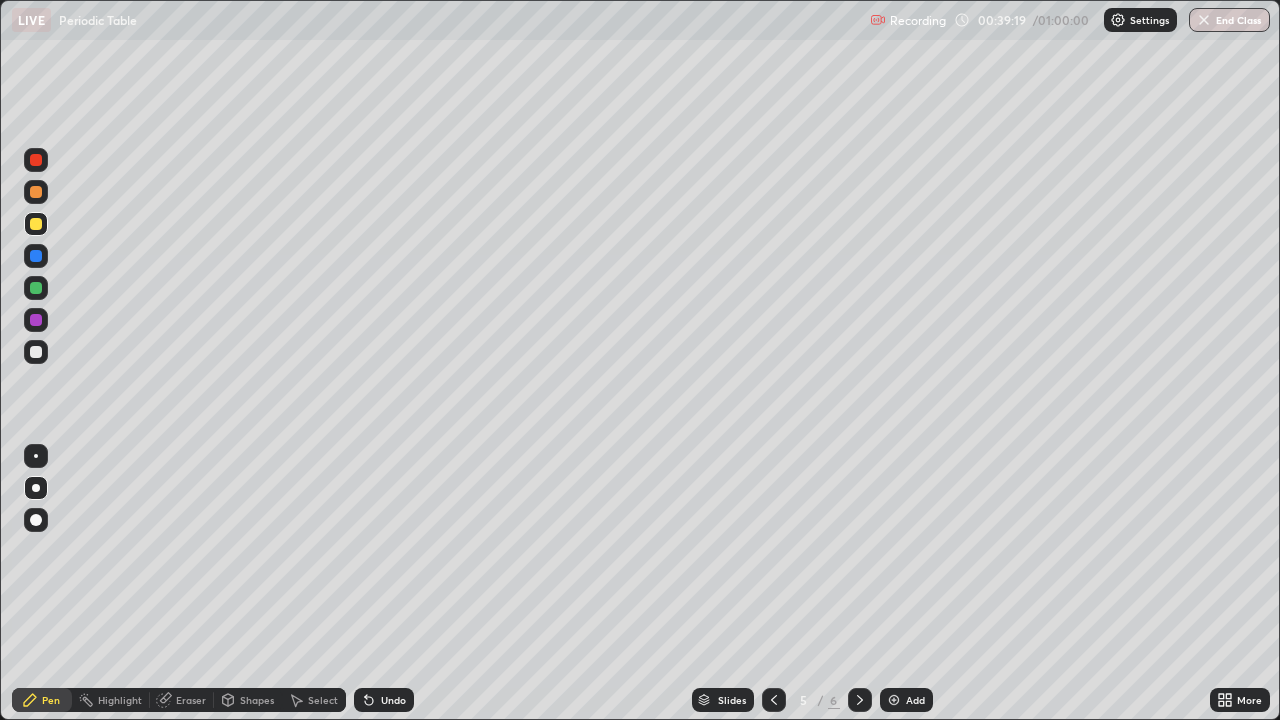 click 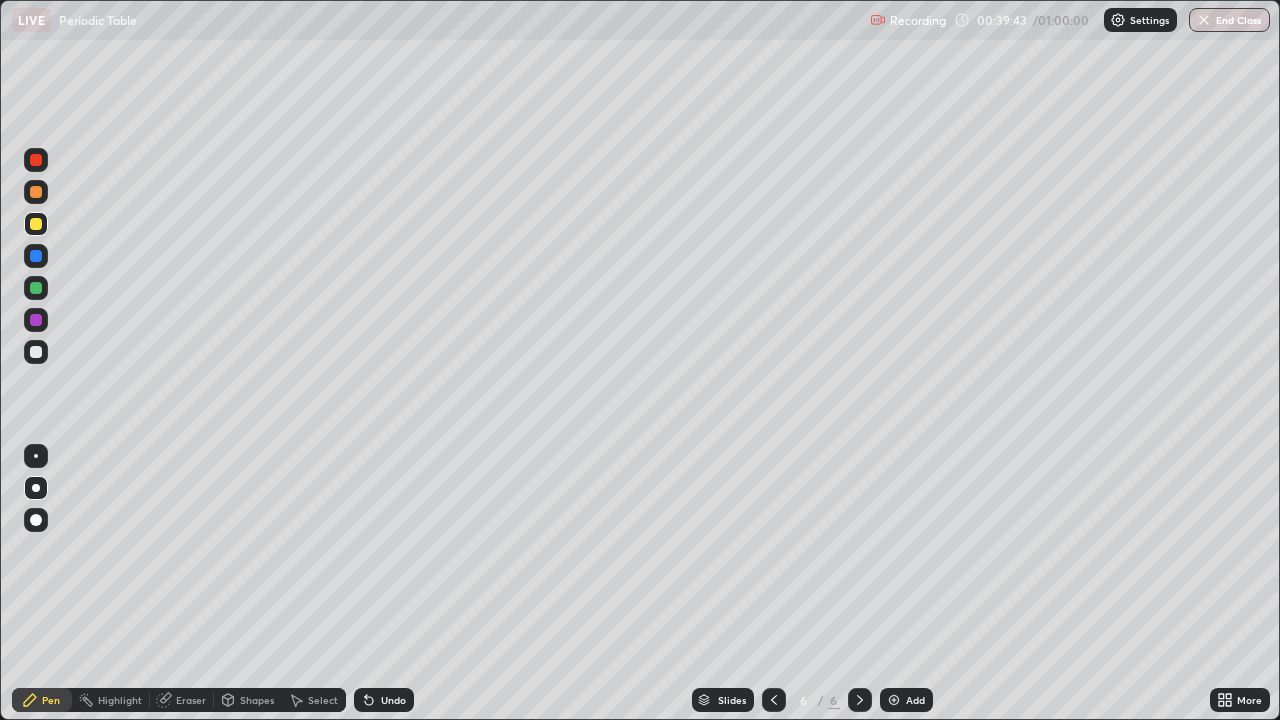 click at bounding box center [36, 352] 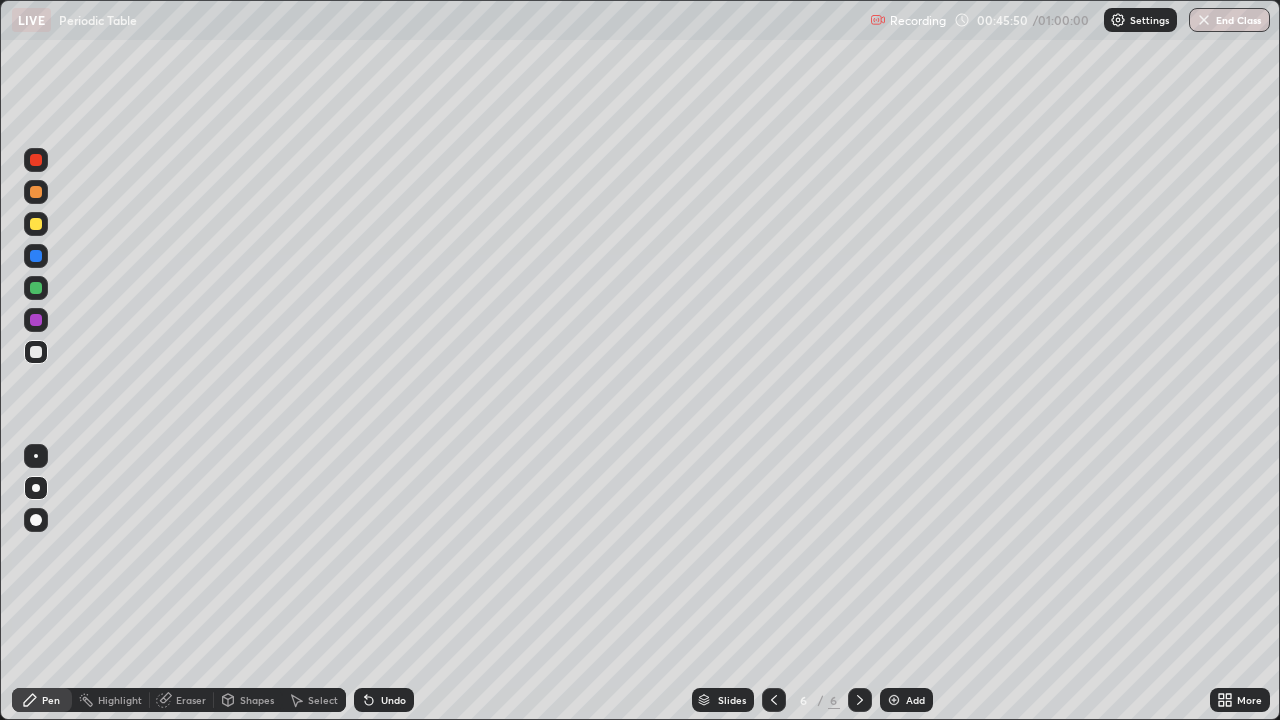 click at bounding box center [894, 700] 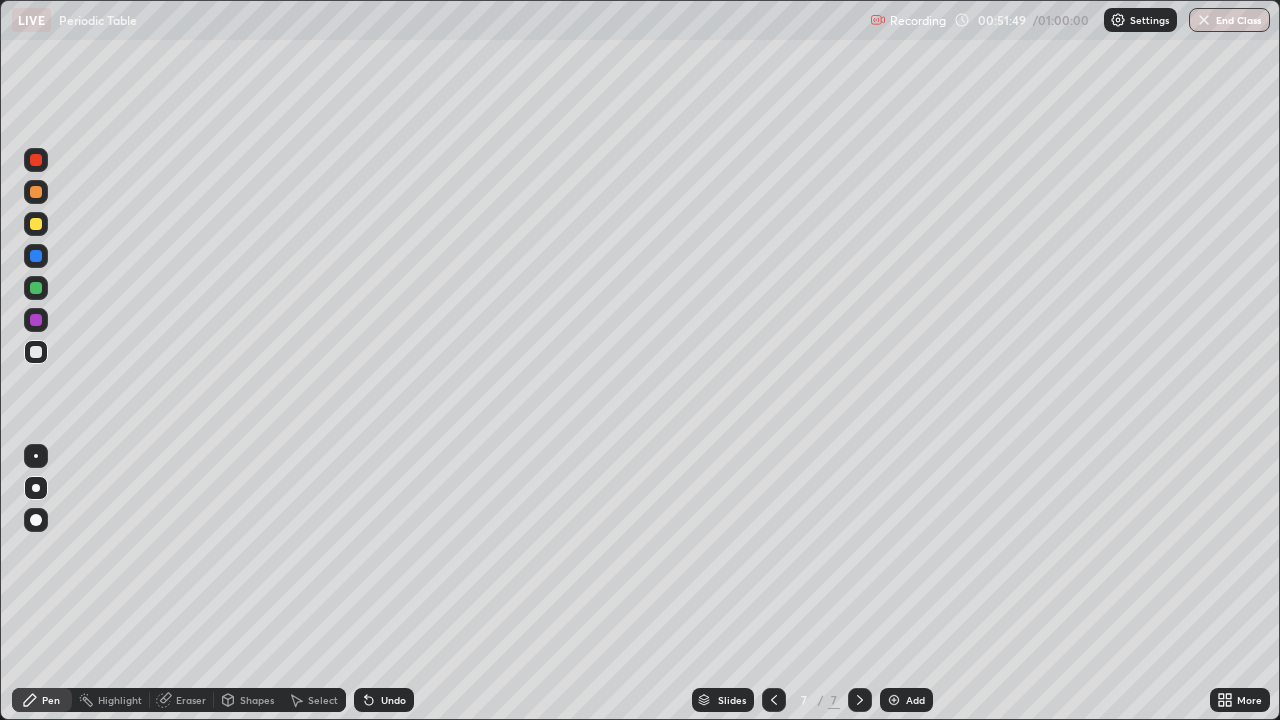 click on "Eraser" at bounding box center (191, 700) 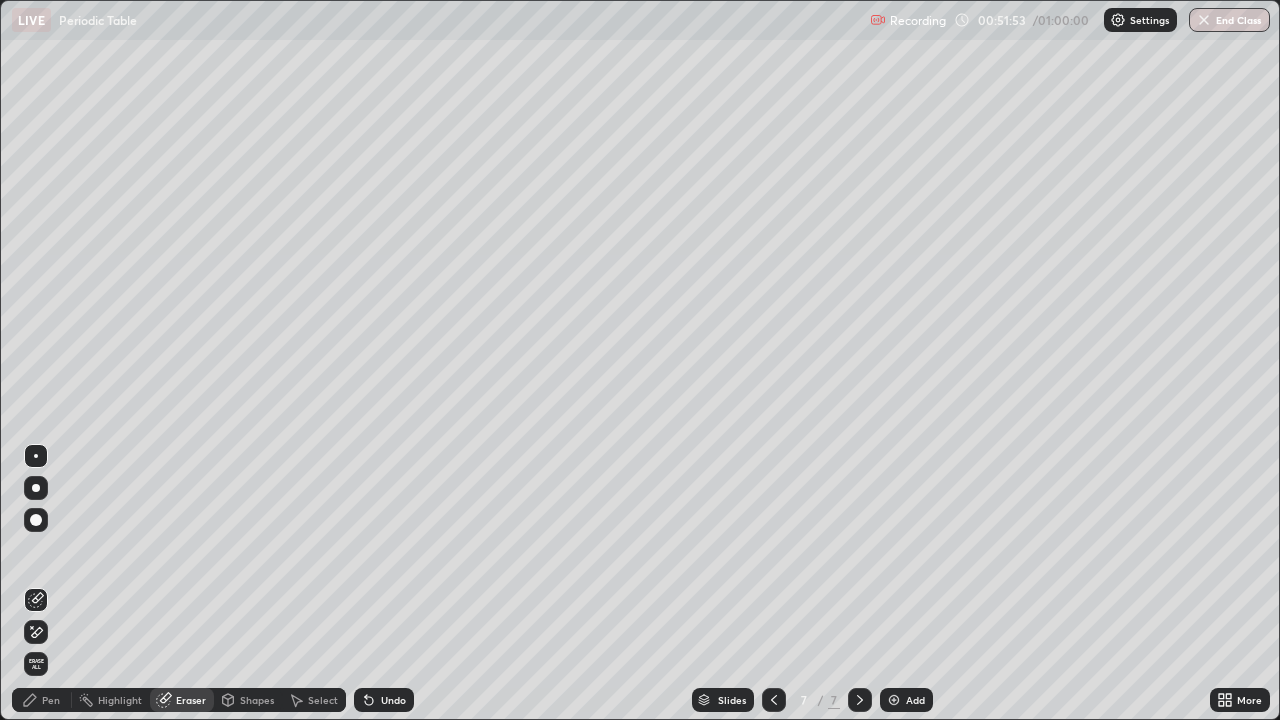 click on "Pen" at bounding box center [51, 700] 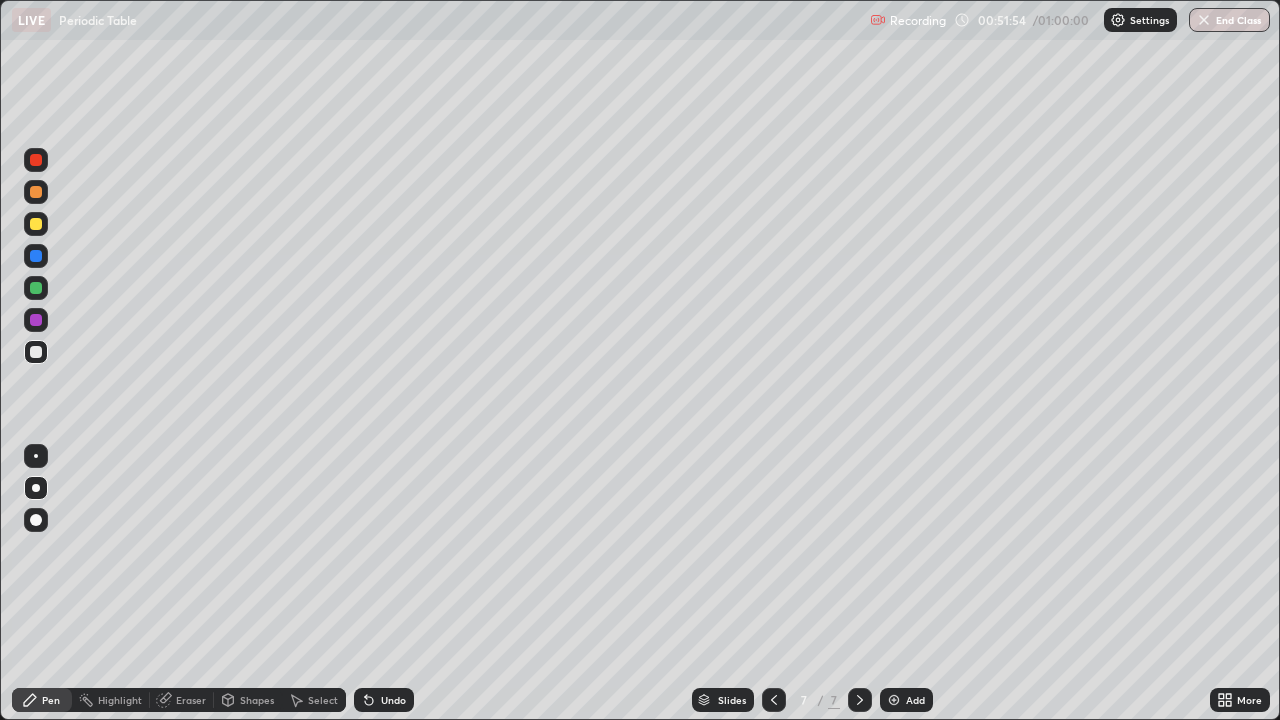click at bounding box center (36, 224) 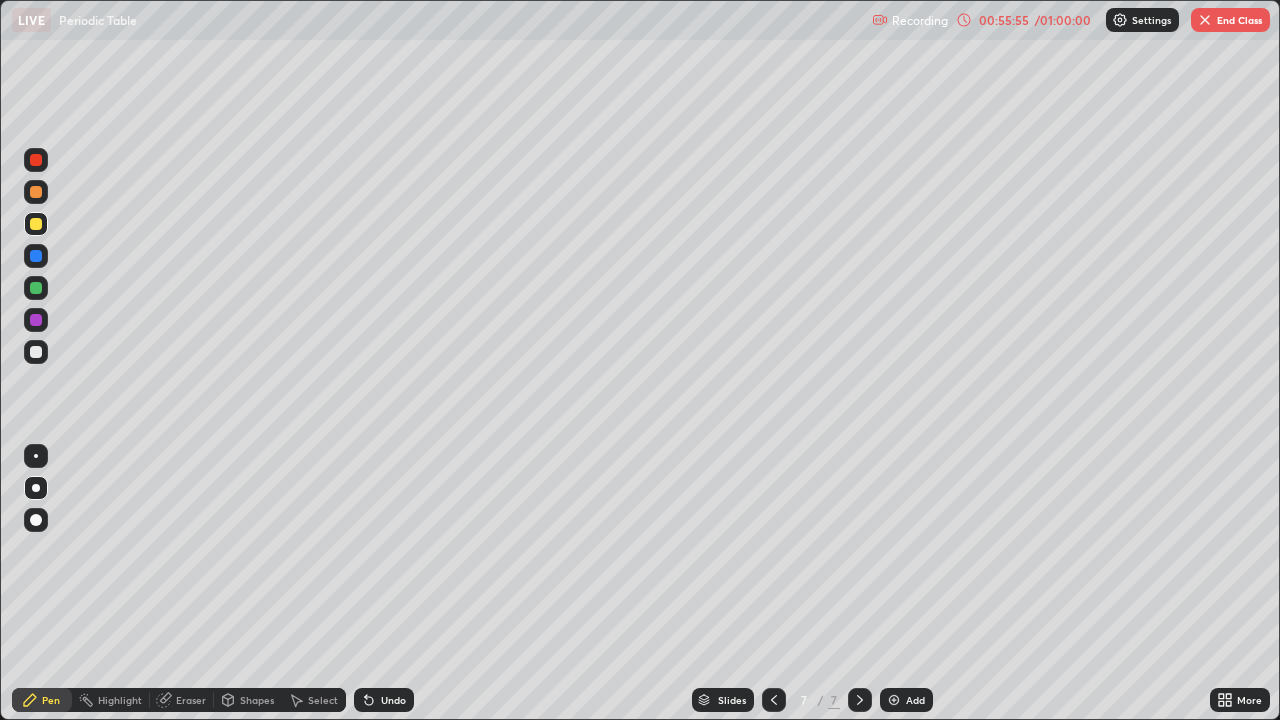 click on "End Class" at bounding box center [1230, 20] 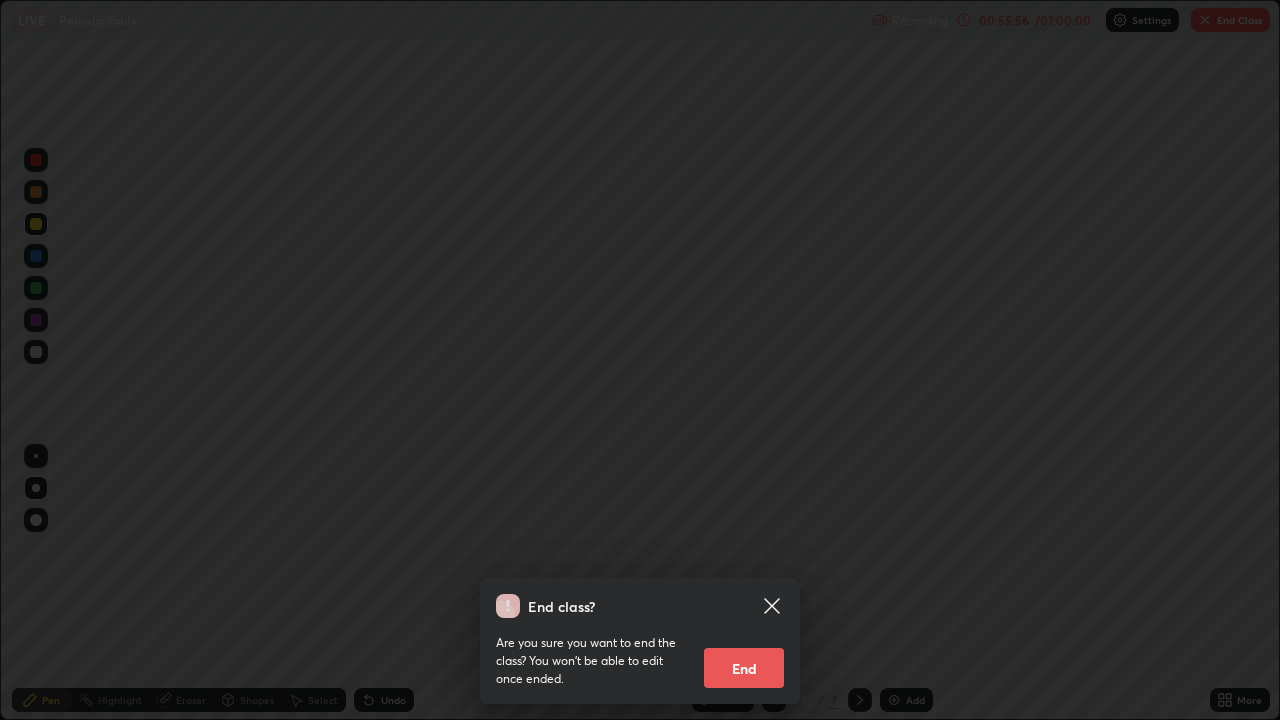 click on "End" at bounding box center [744, 668] 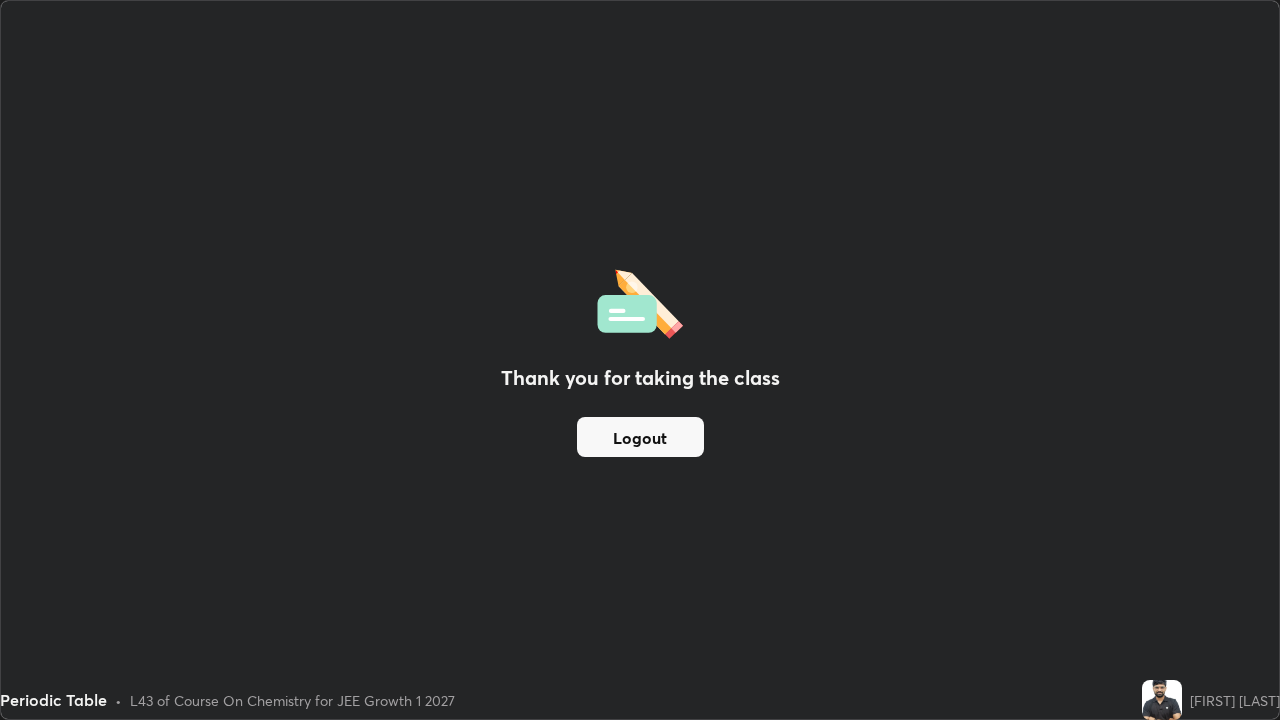 click on "Logout" at bounding box center (640, 437) 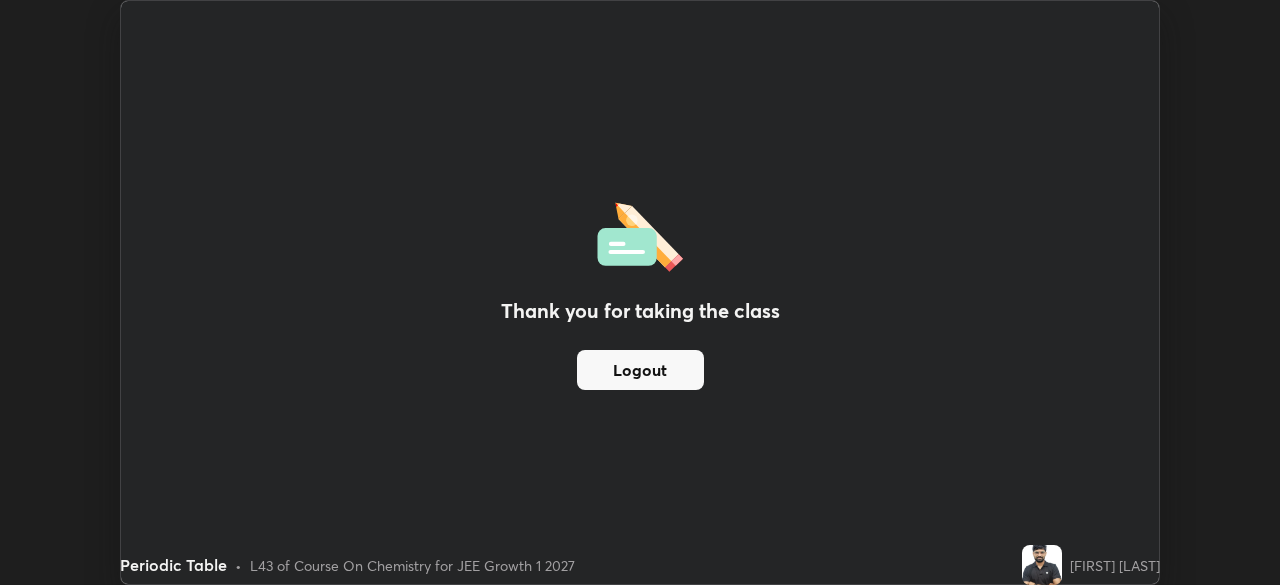 scroll, scrollTop: 585, scrollLeft: 1280, axis: both 